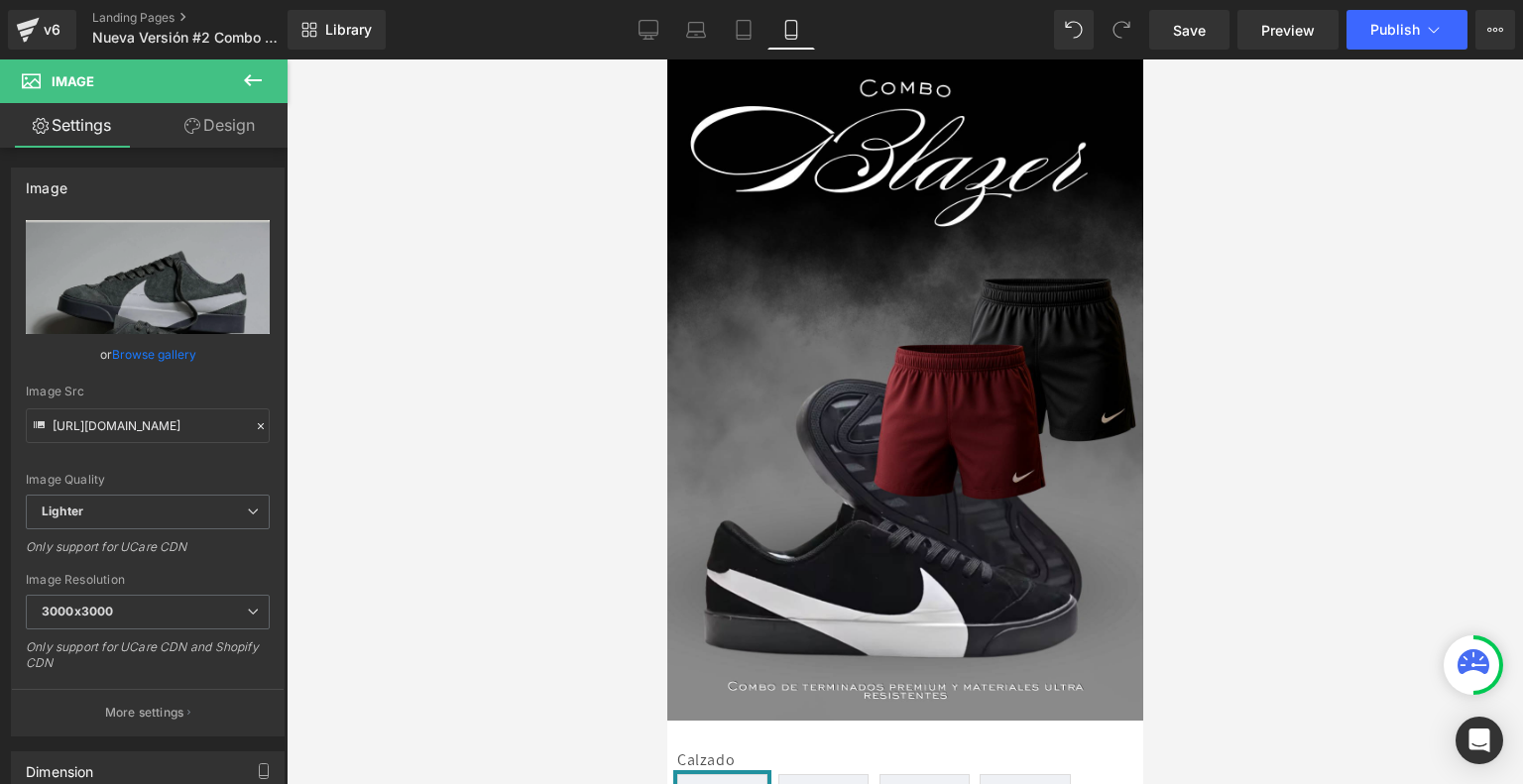 scroll, scrollTop: 416, scrollLeft: 0, axis: vertical 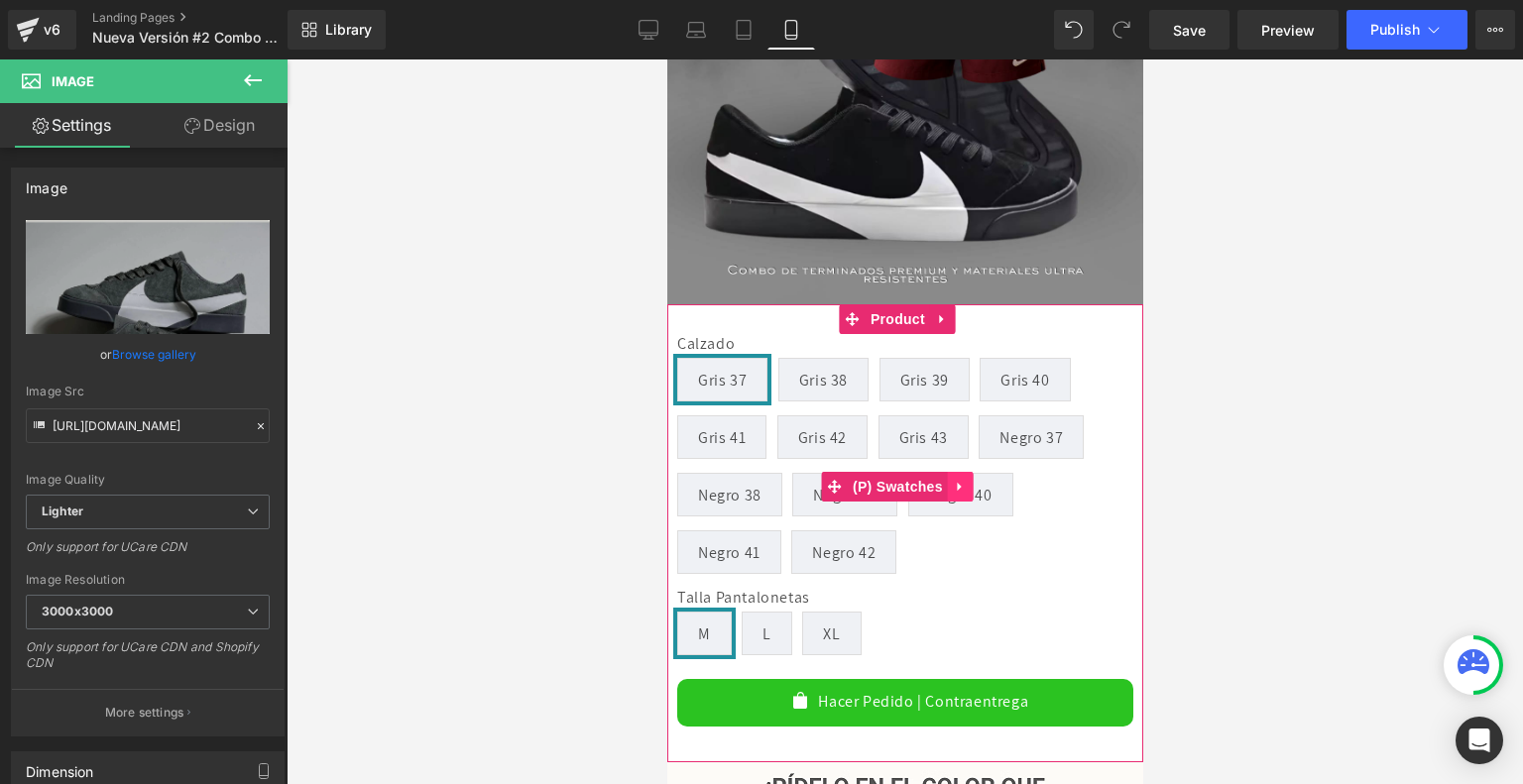 click 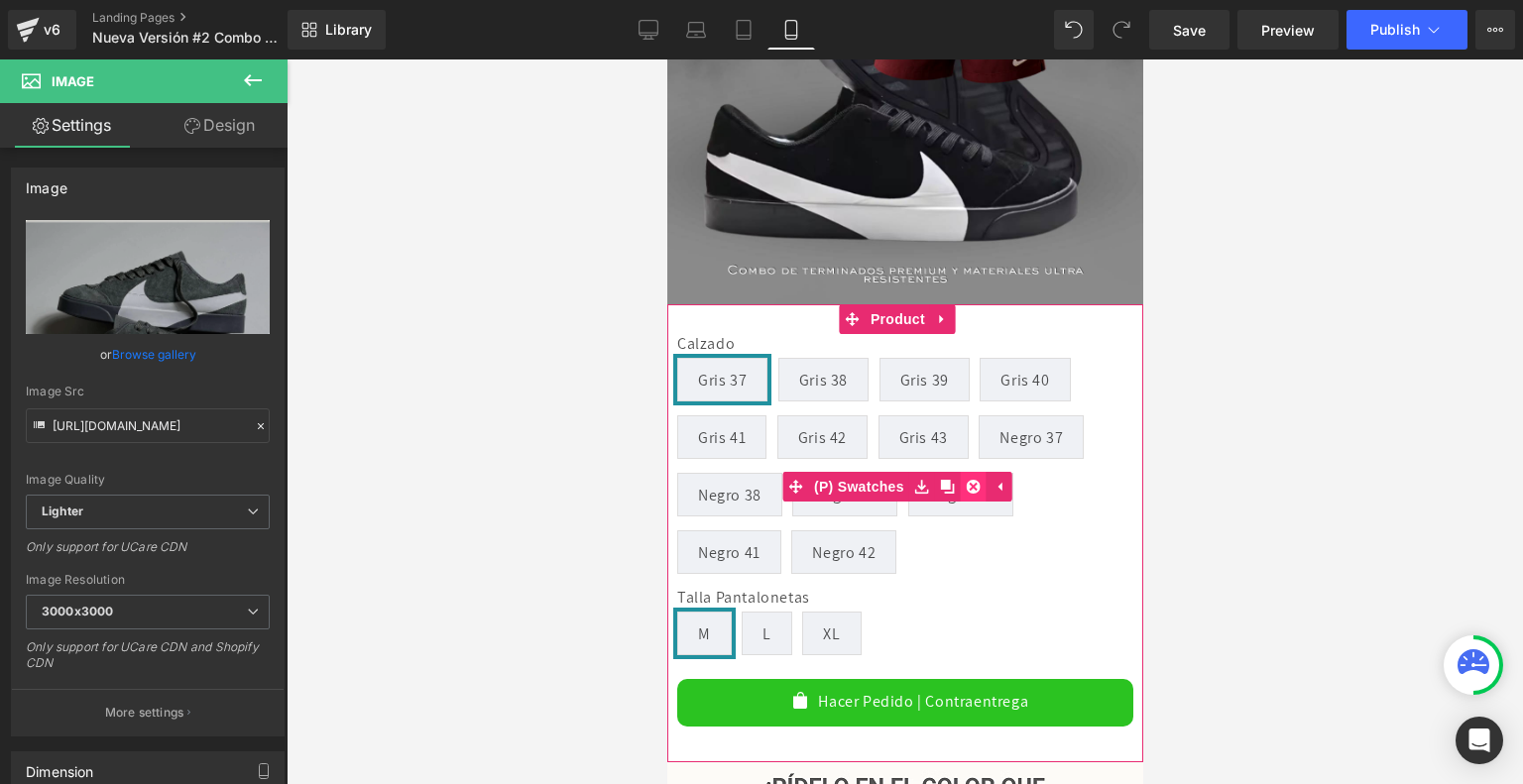 click 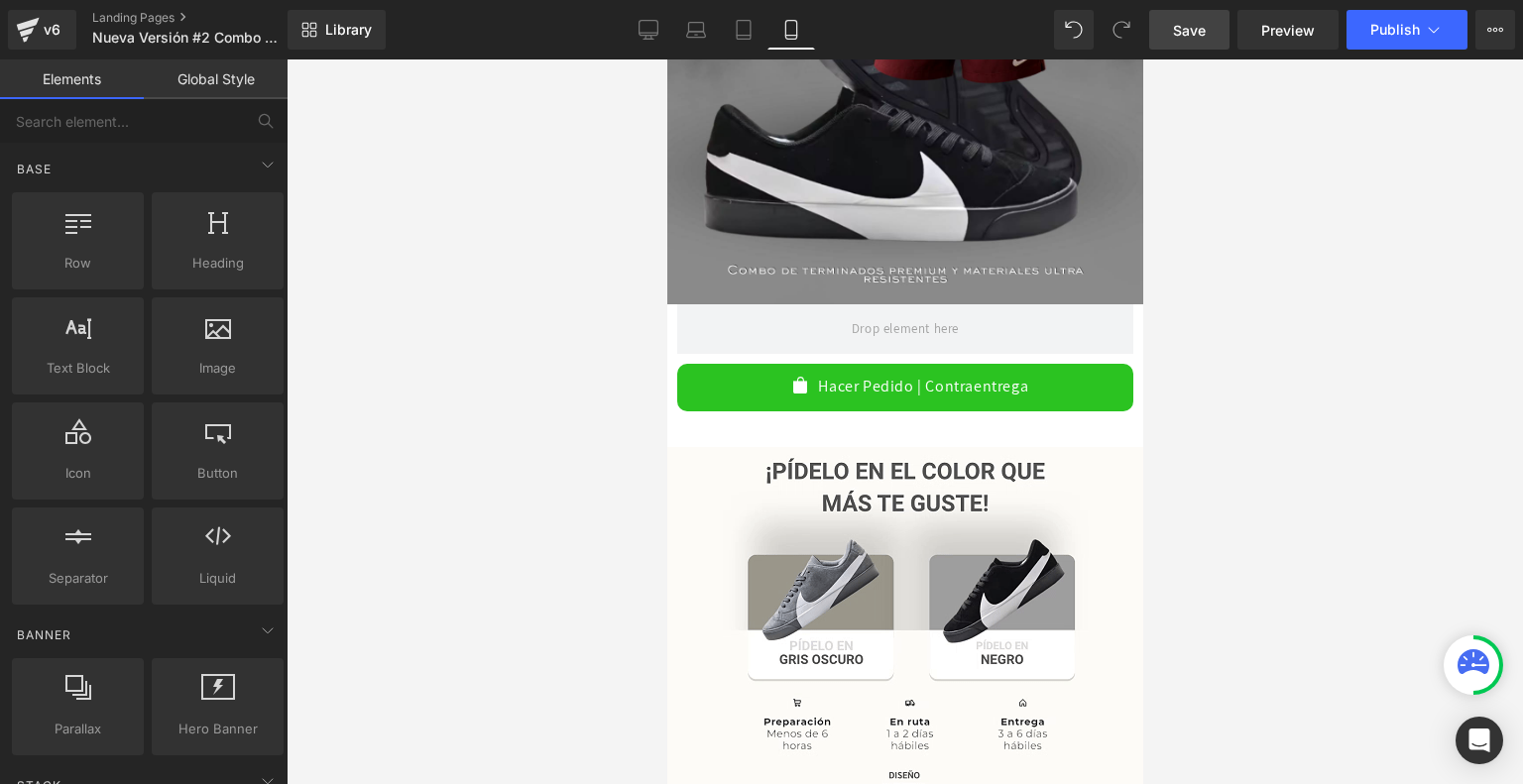 click on "Save" at bounding box center [1189, 30] 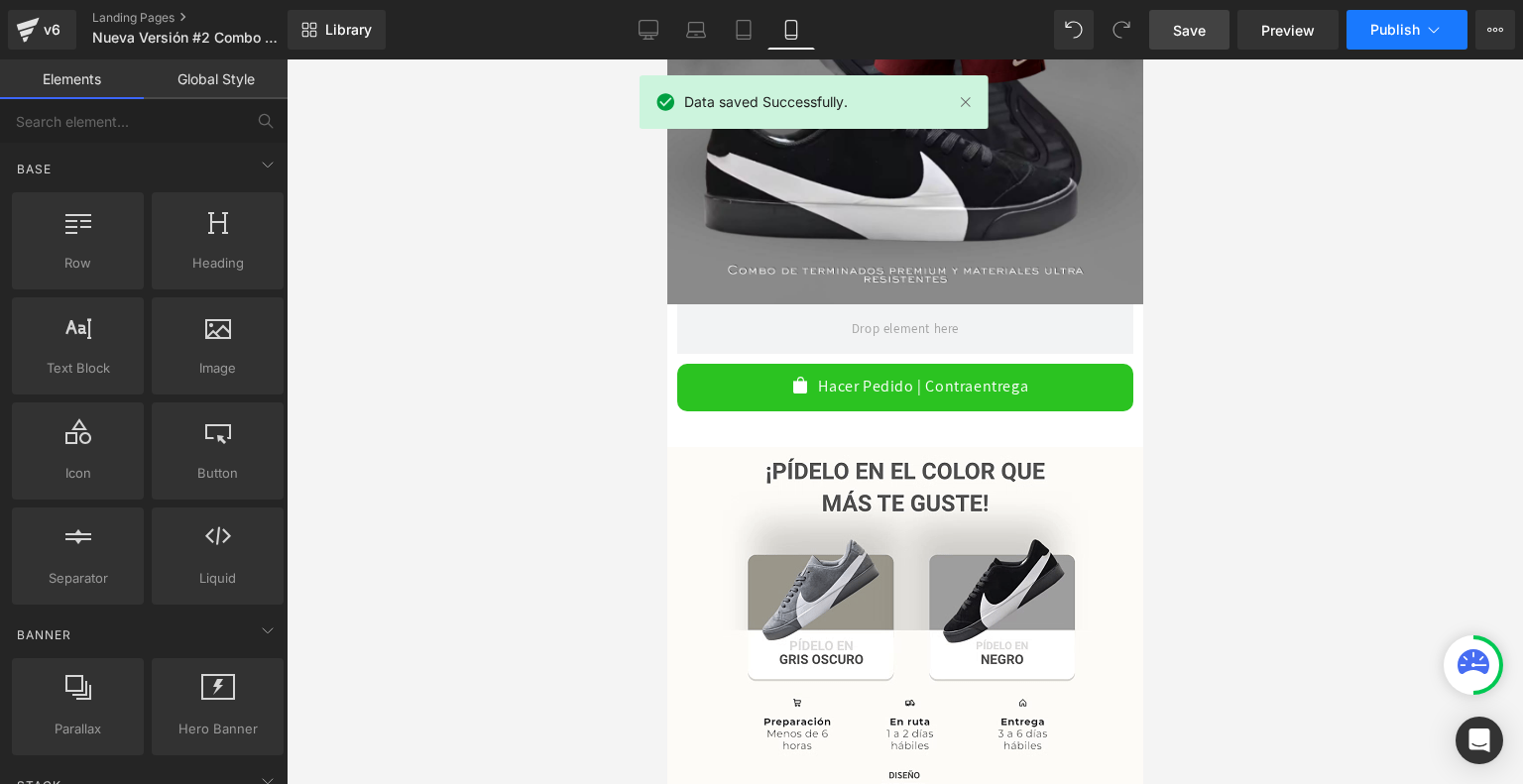 click on "Publish" at bounding box center (1395, 30) 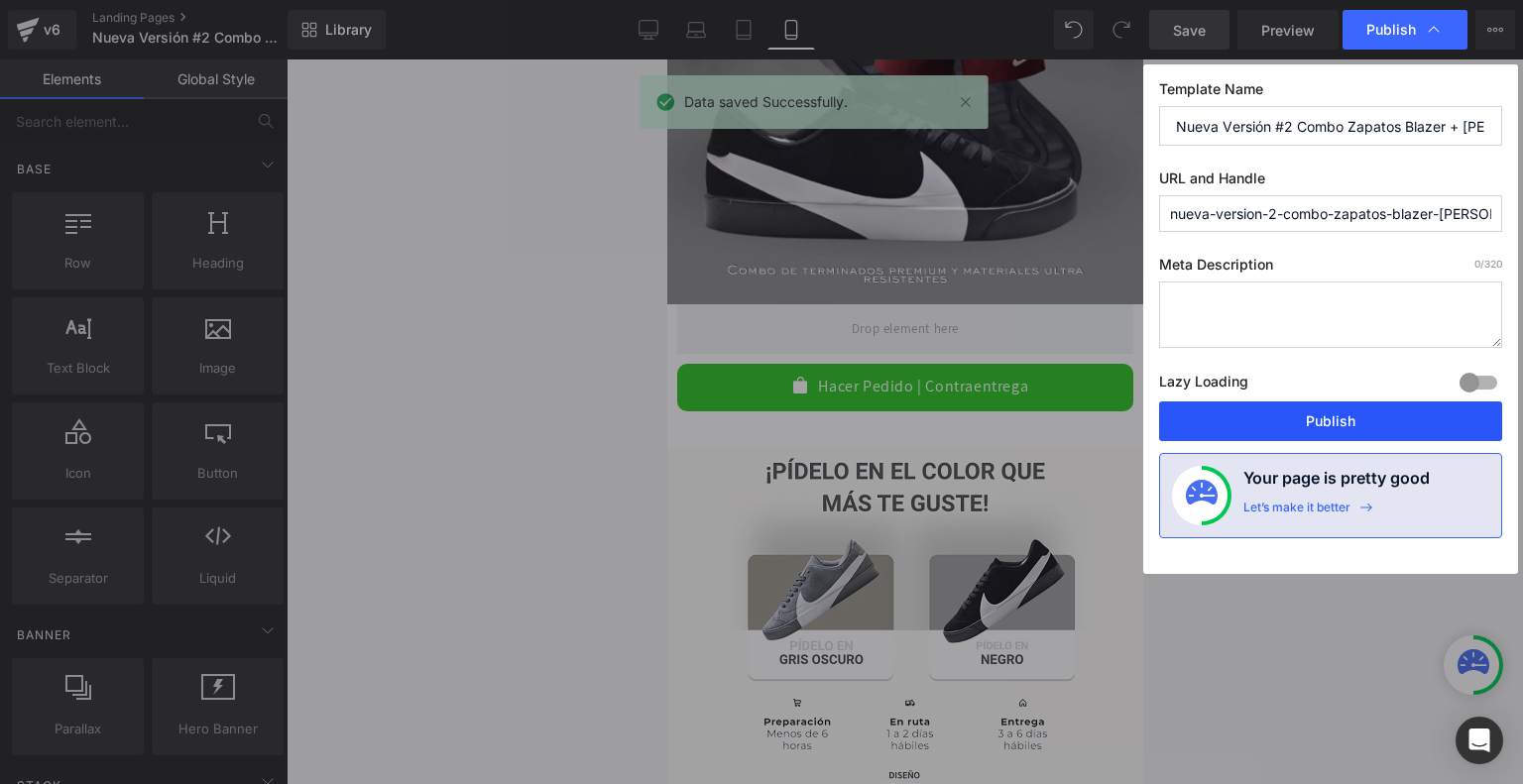 click on "Publish" at bounding box center (1331, 421) 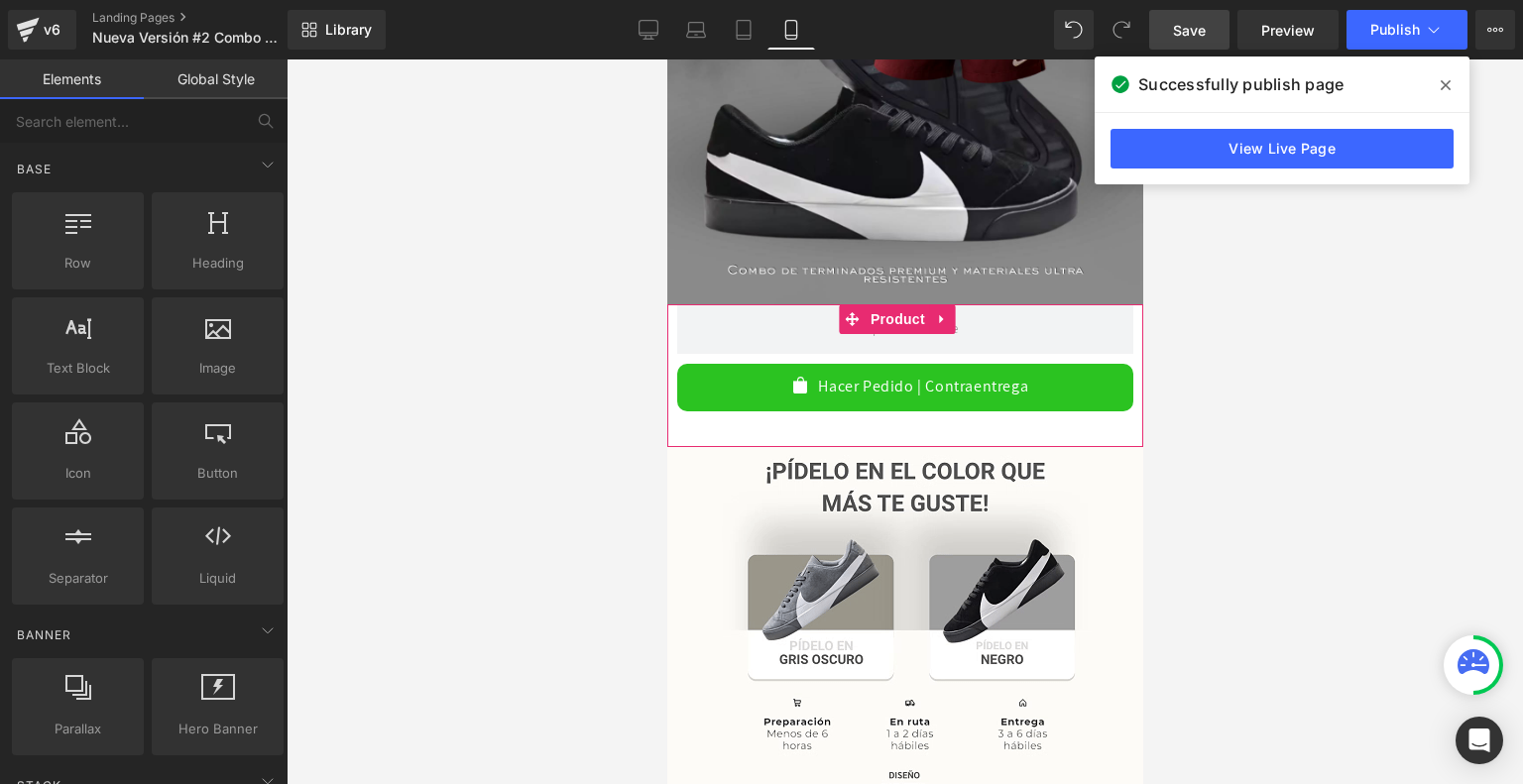 click on "Hacer Pedido | Contraentrega" at bounding box center (922, 386) 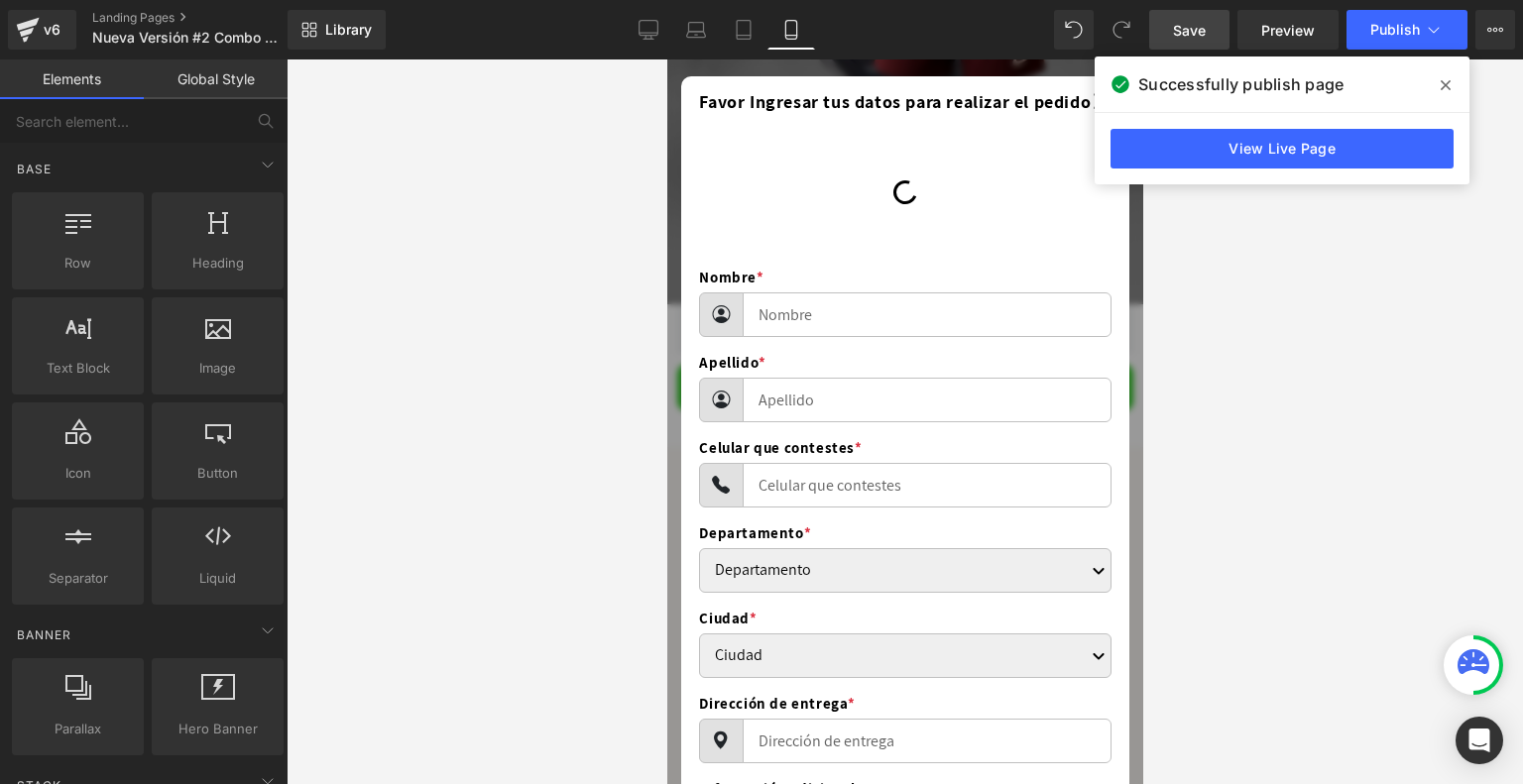 click at bounding box center [1101, 103] 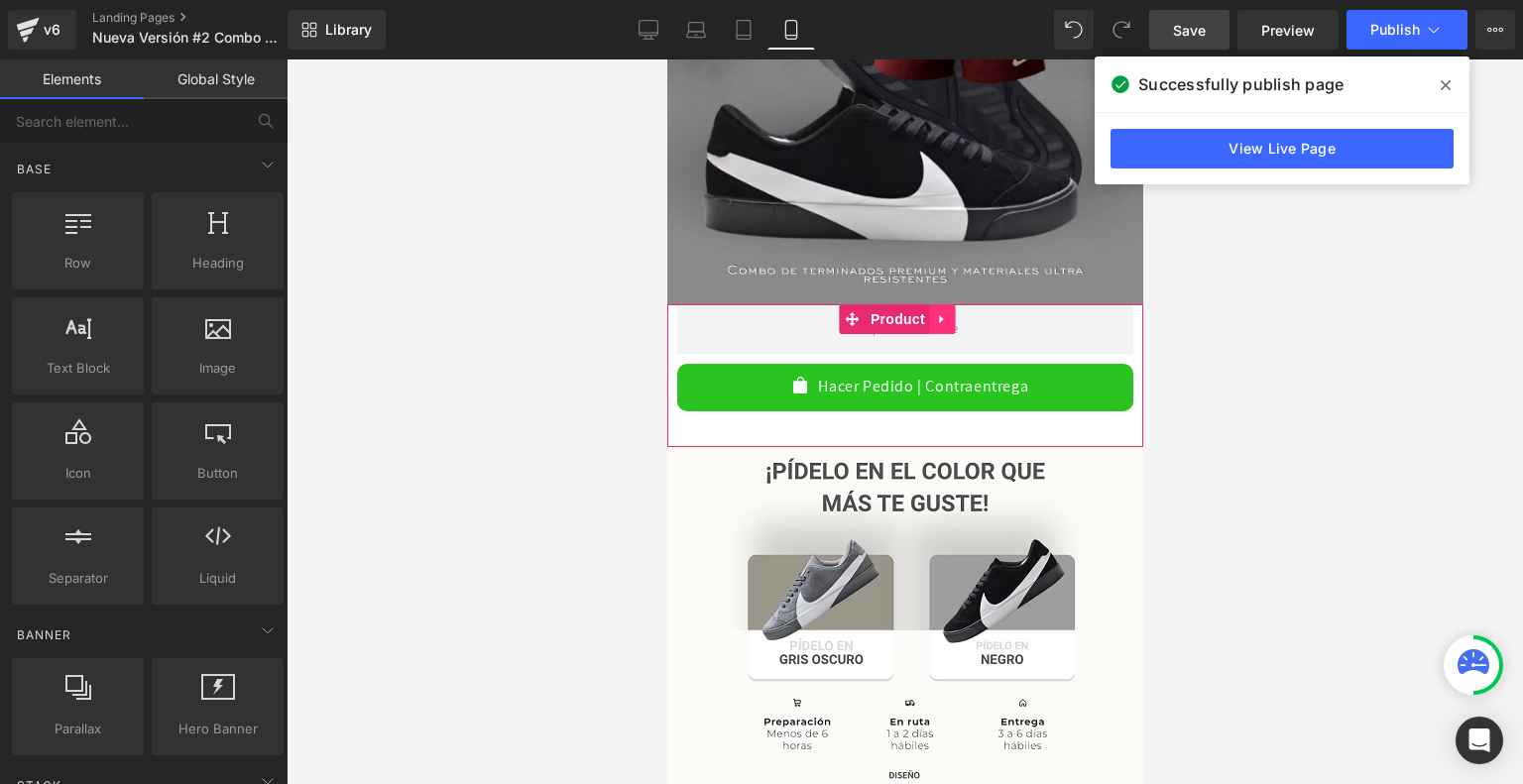 click 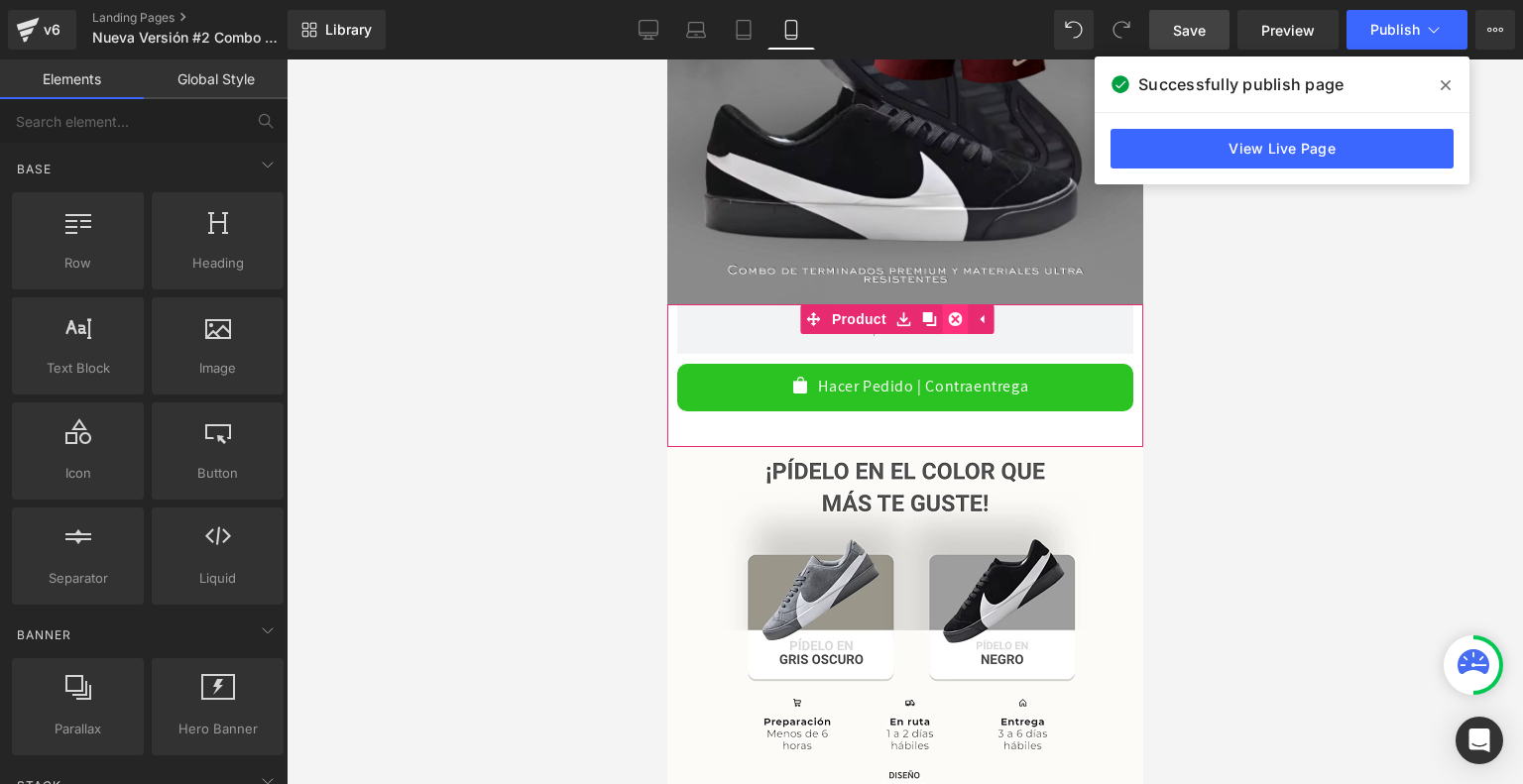 click 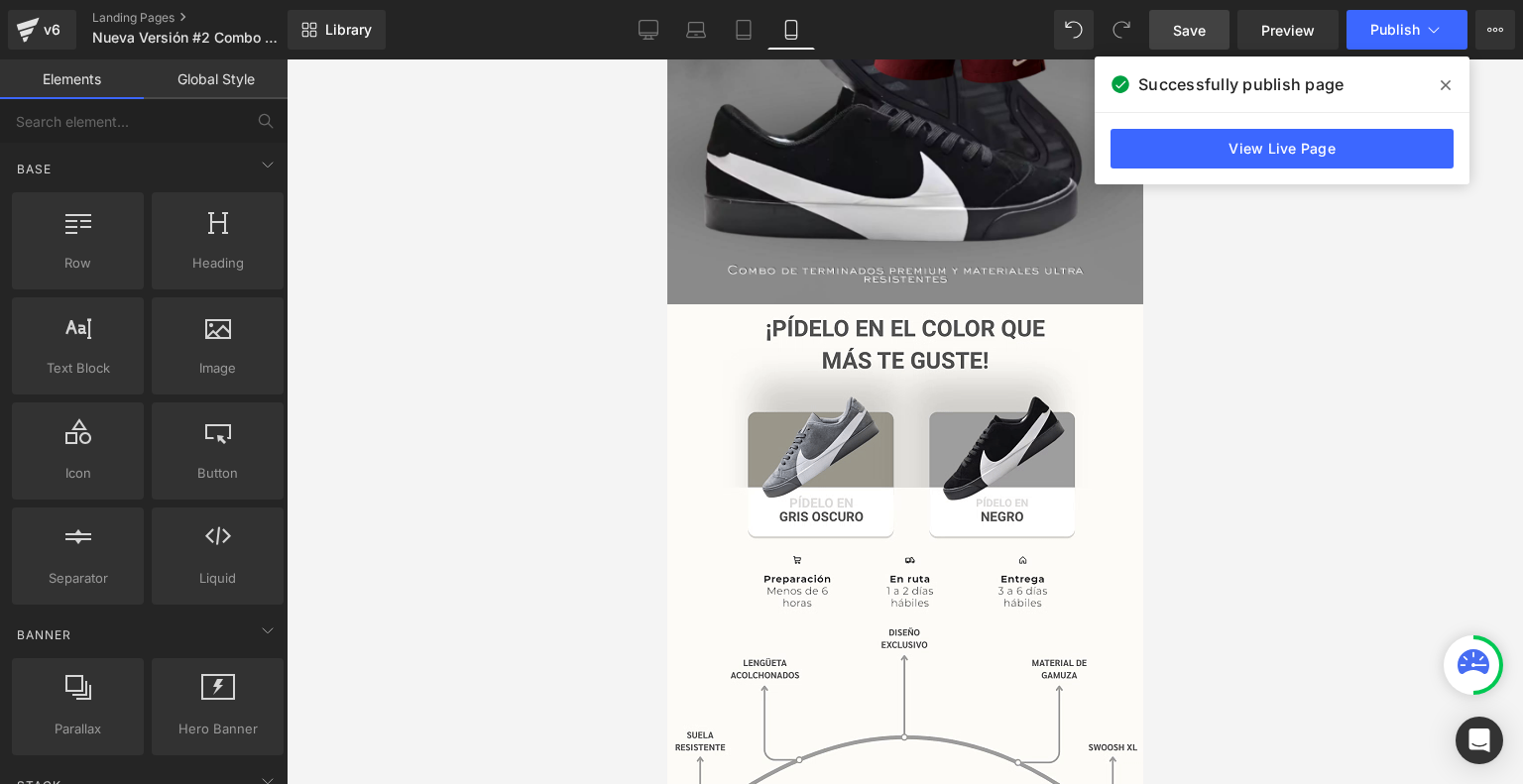 click on "Save" at bounding box center (1189, 30) 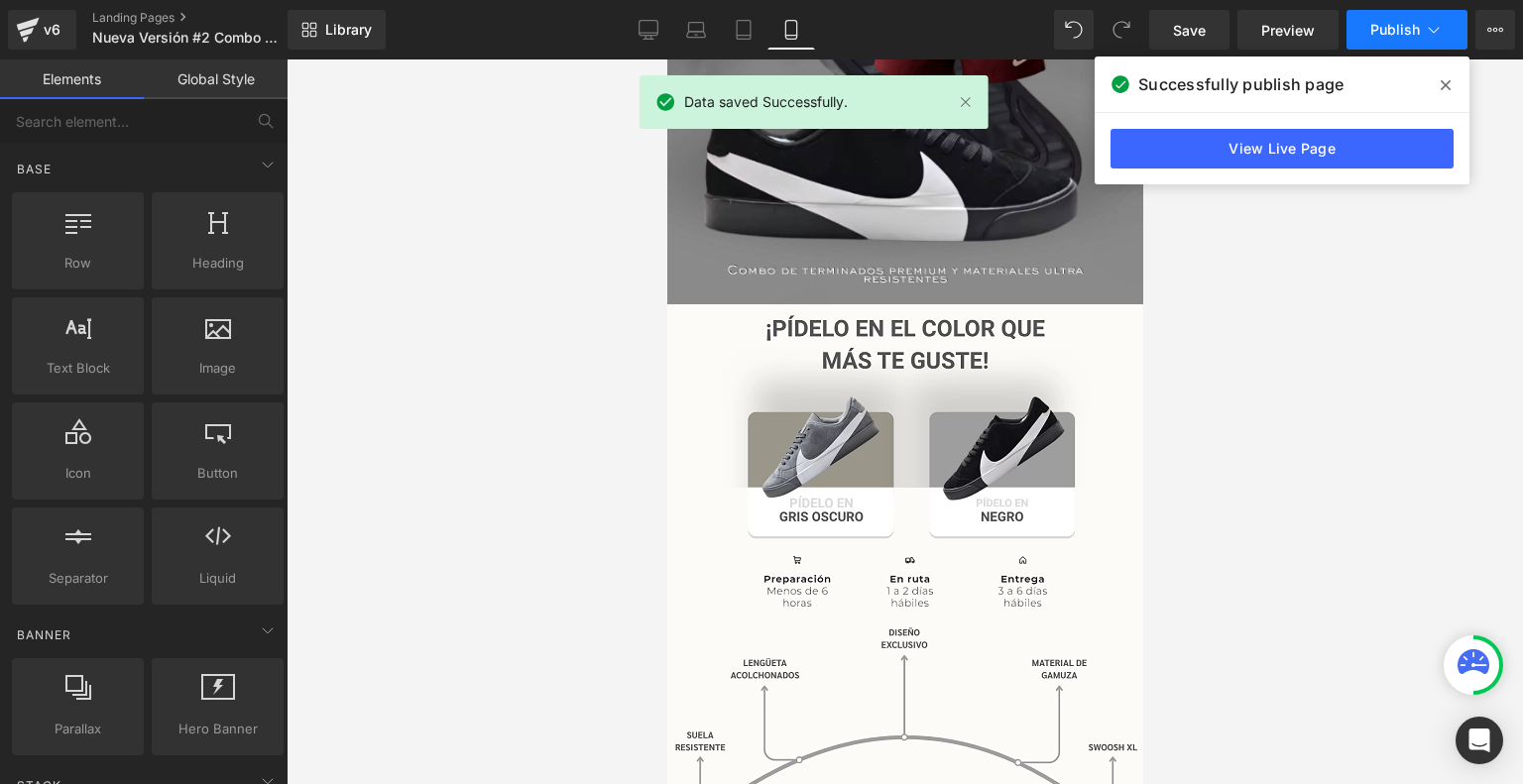 click on "Publish" at bounding box center [1395, 30] 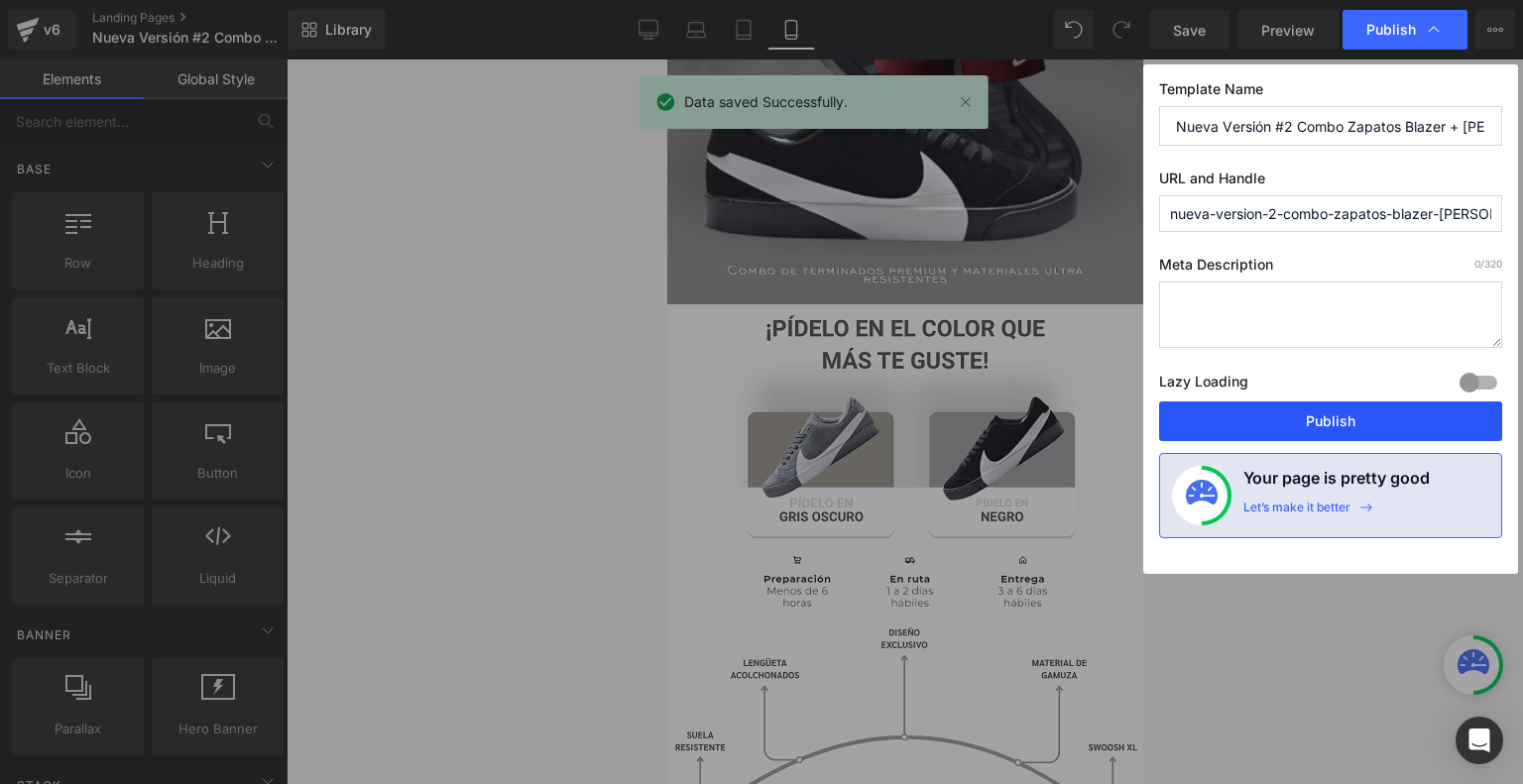 click on "Publish" at bounding box center (1331, 421) 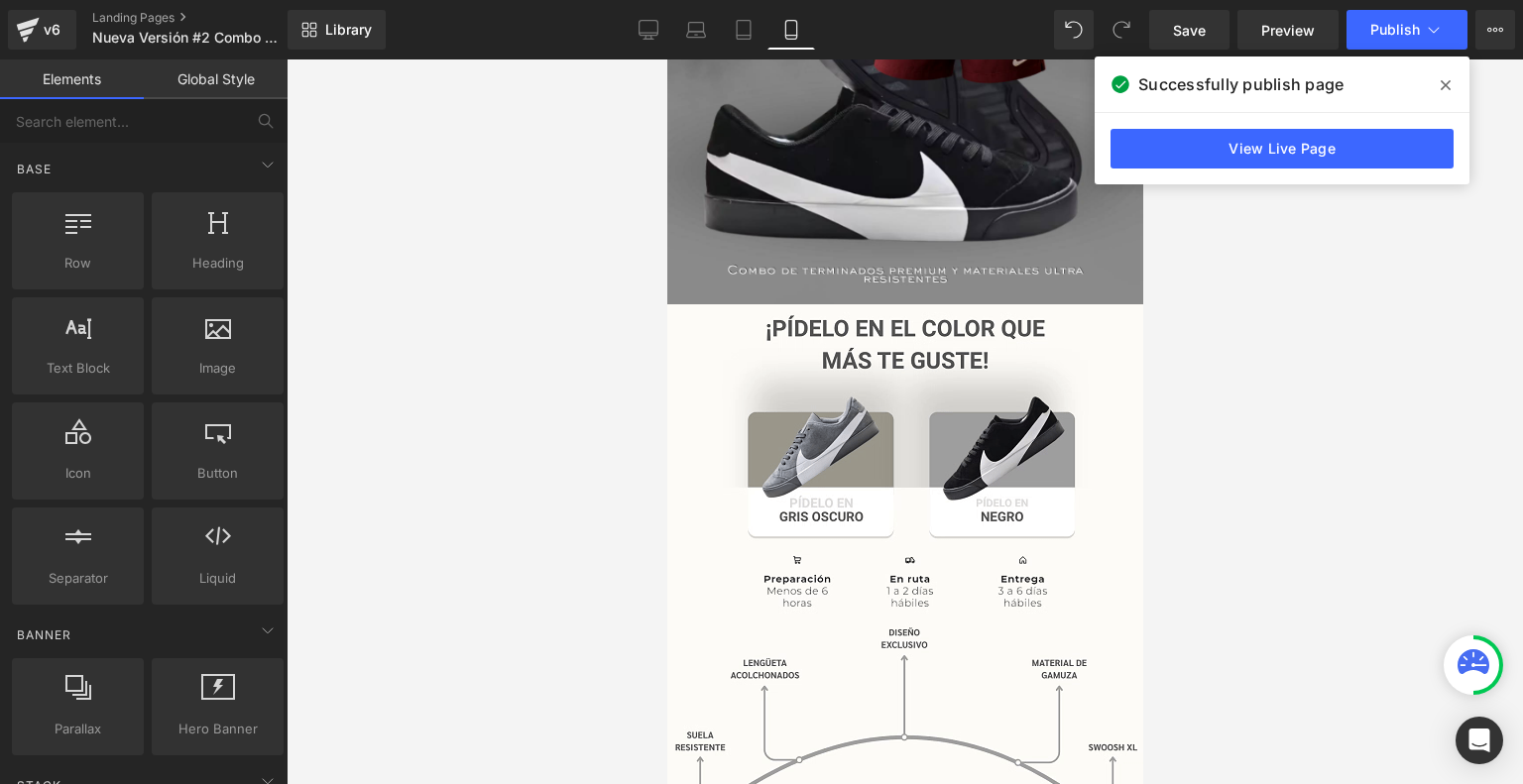 click at bounding box center (1446, 85) 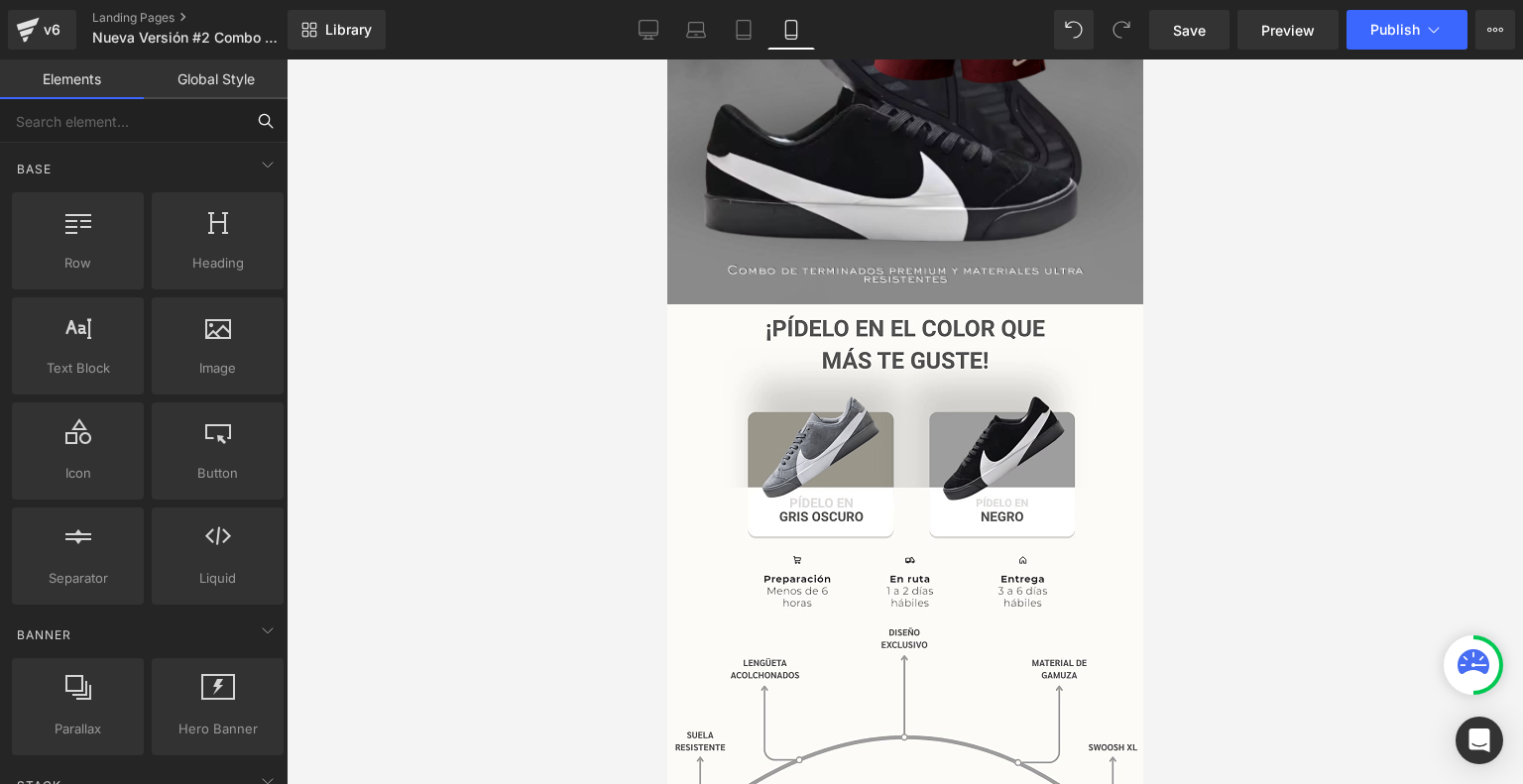 click at bounding box center [122, 121] 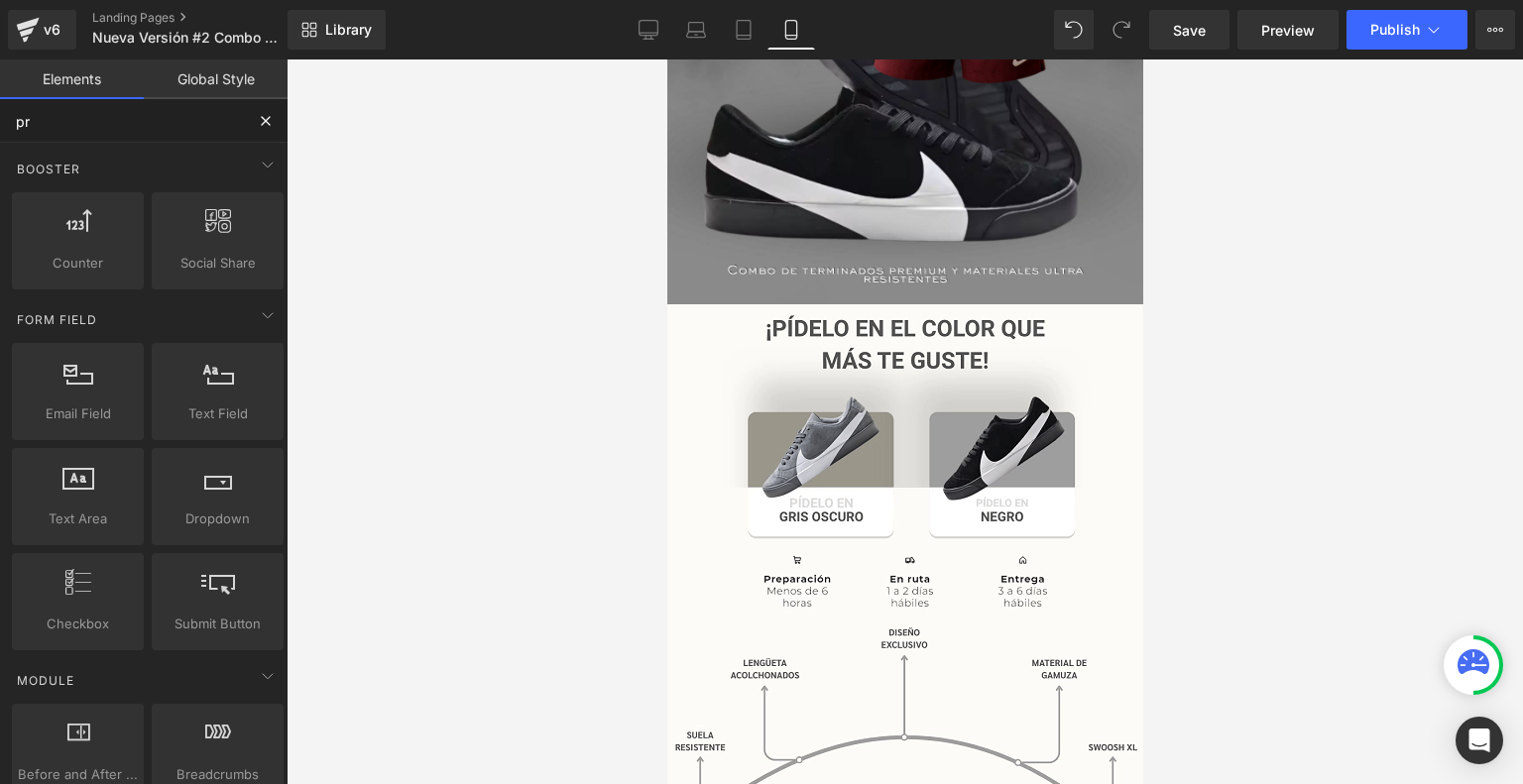 type on "pro" 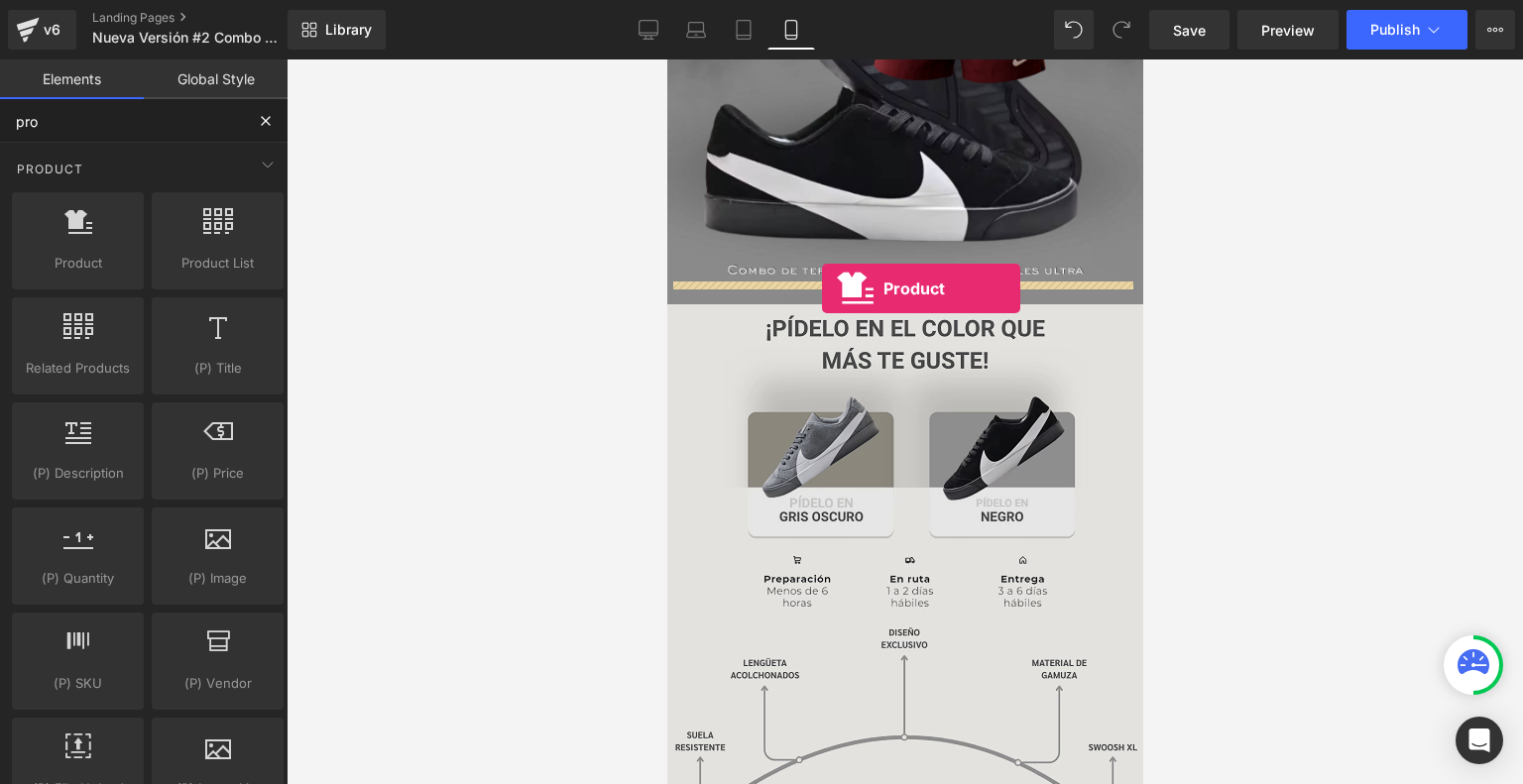 drag, startPoint x: 741, startPoint y: 300, endPoint x: 821, endPoint y: 288, distance: 80.89499 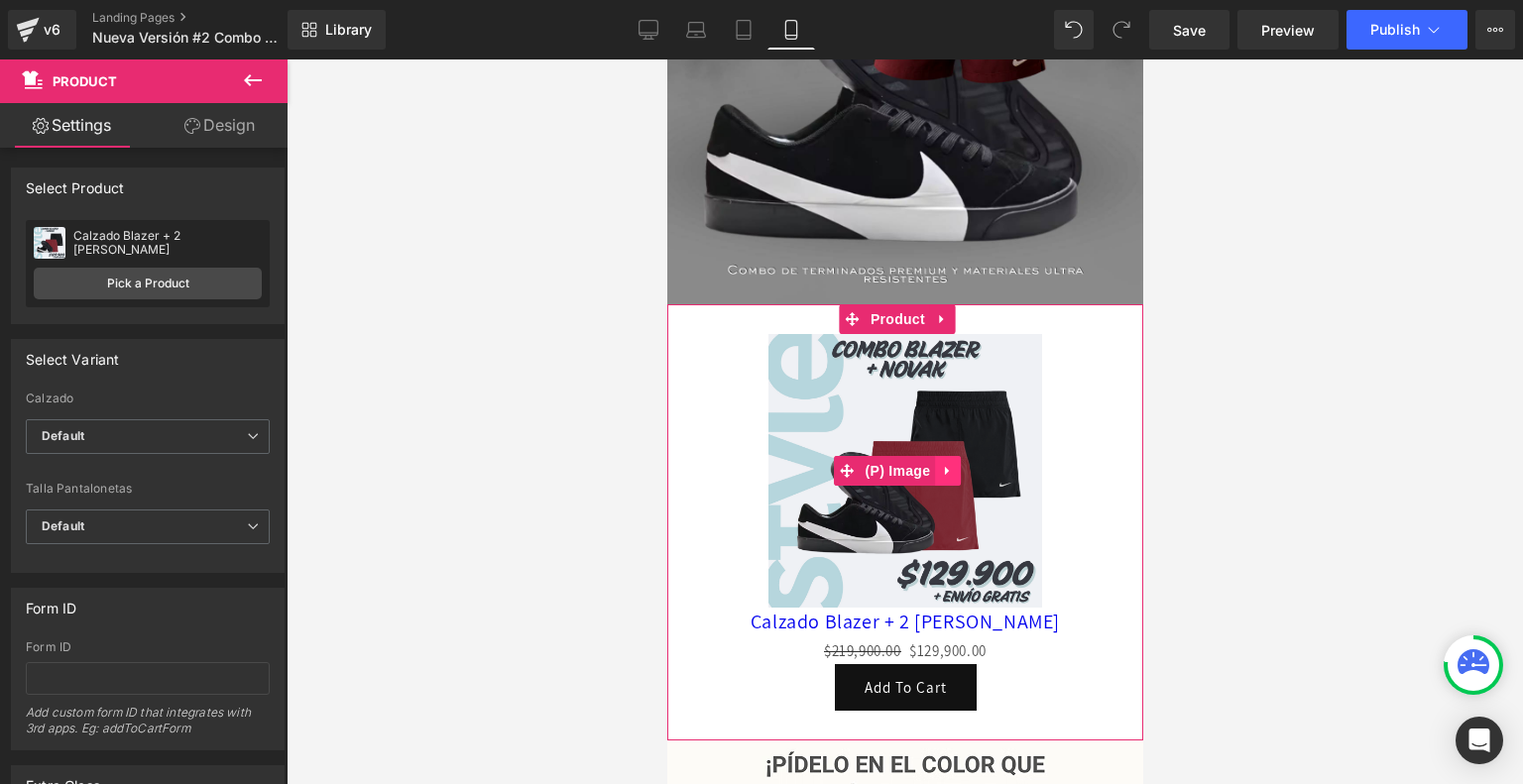 click 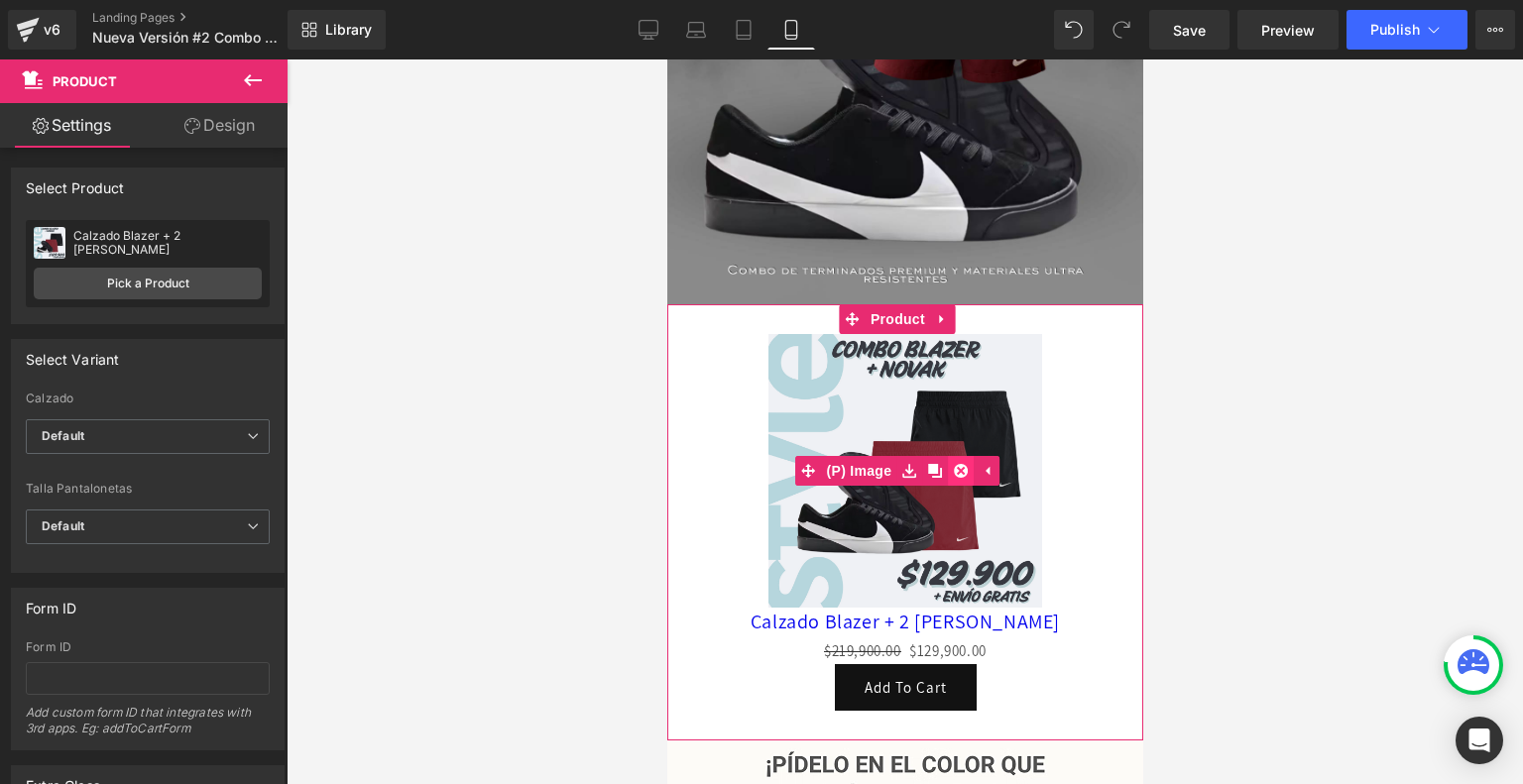 click 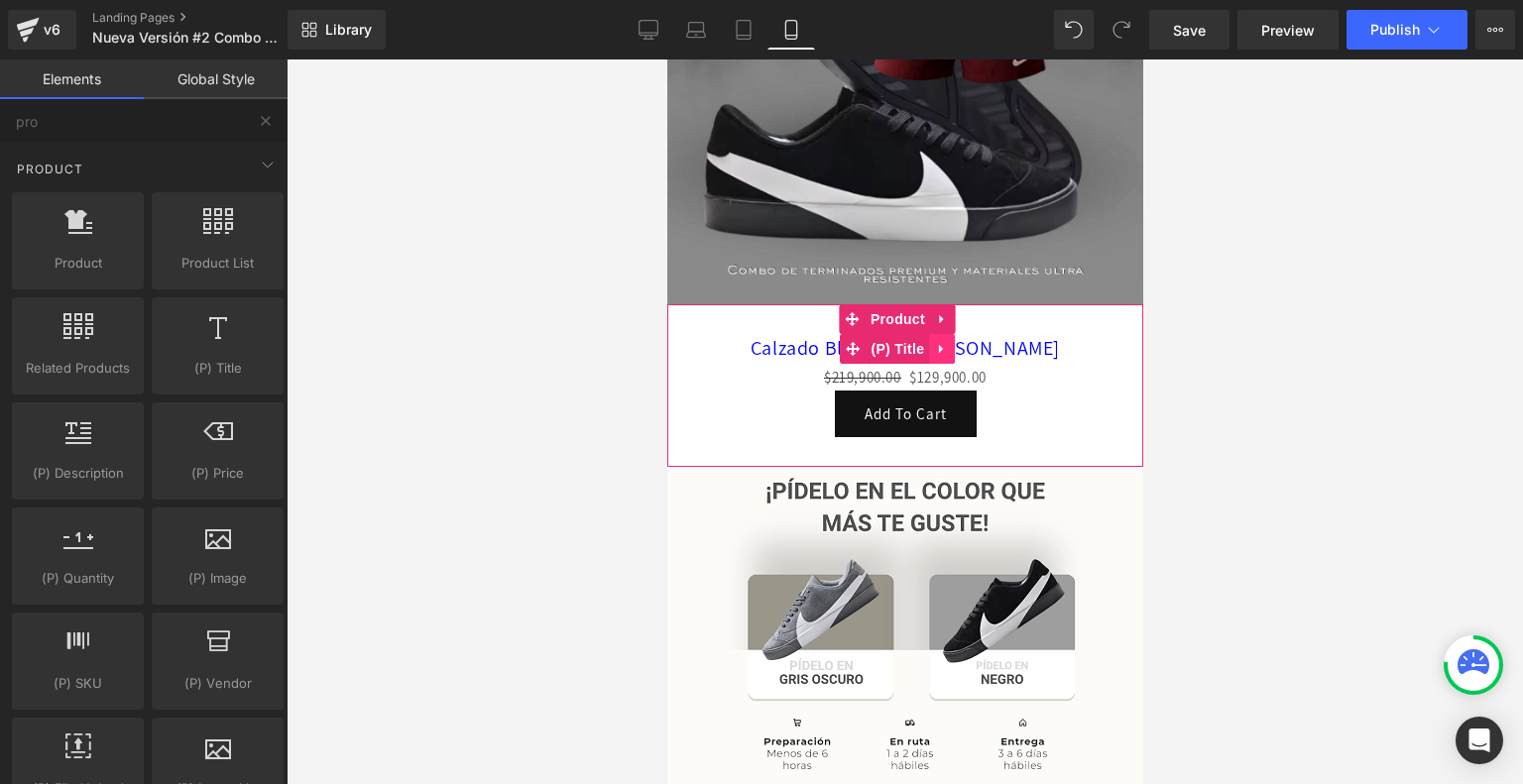 click 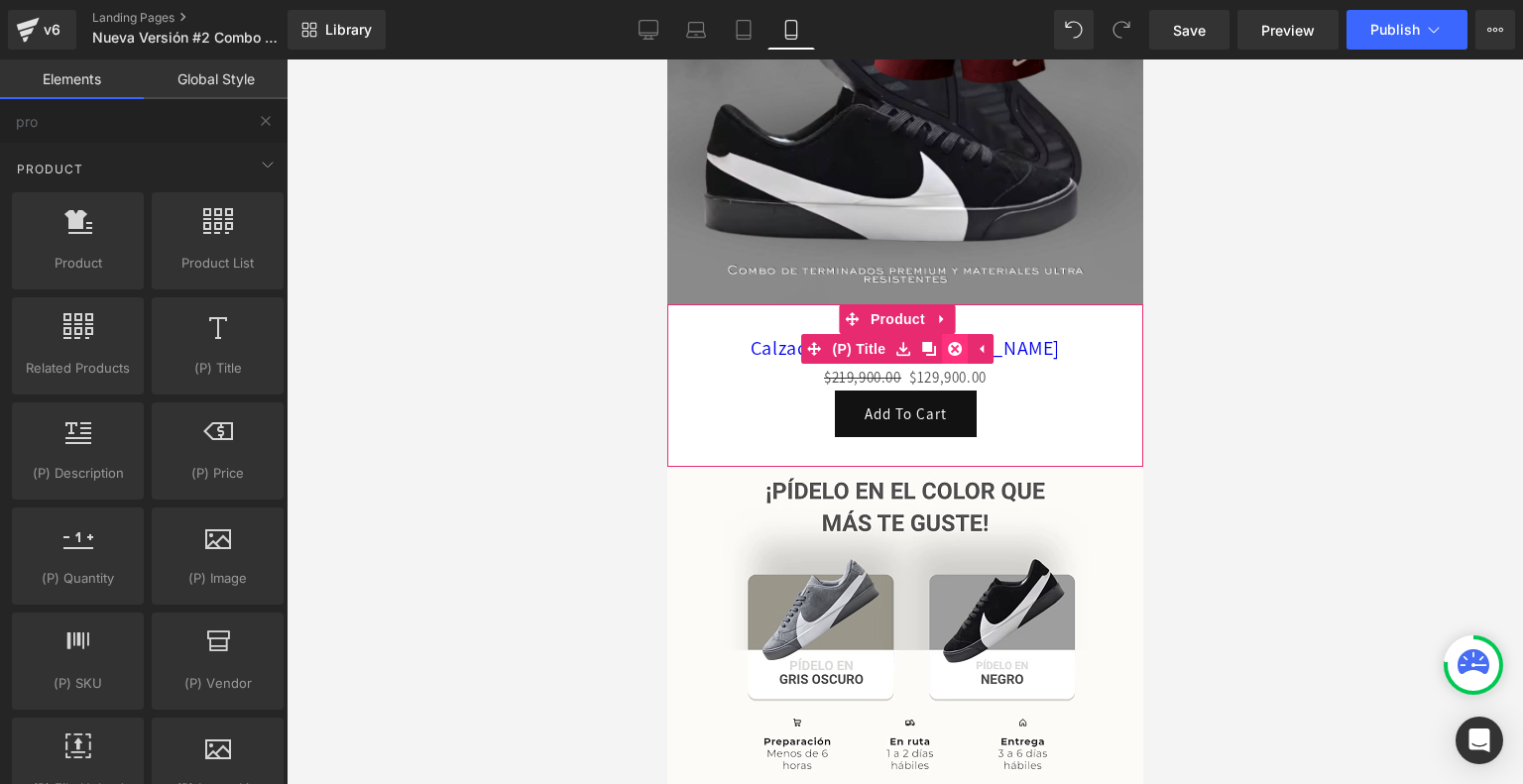 click at bounding box center [954, 349] 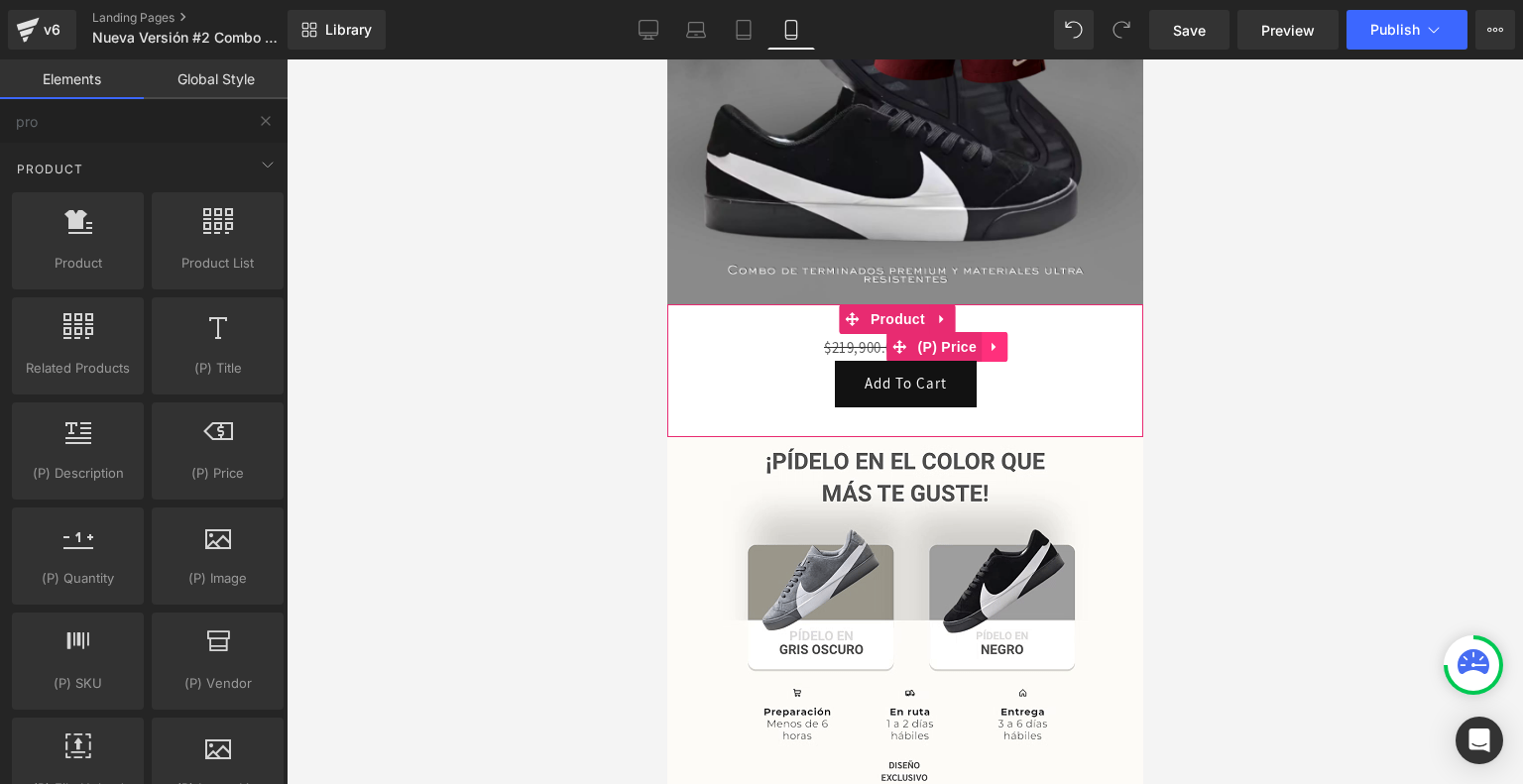 click 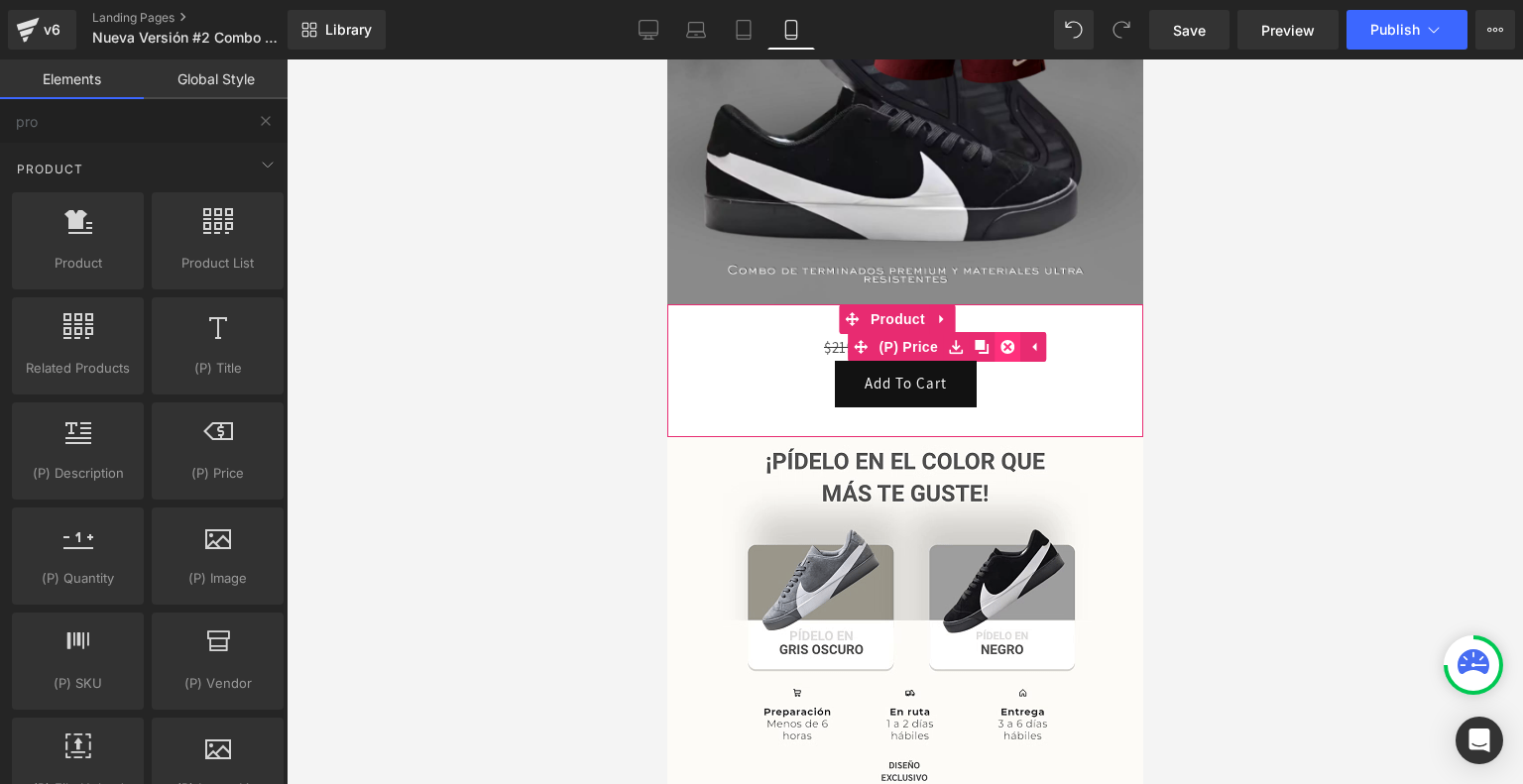click 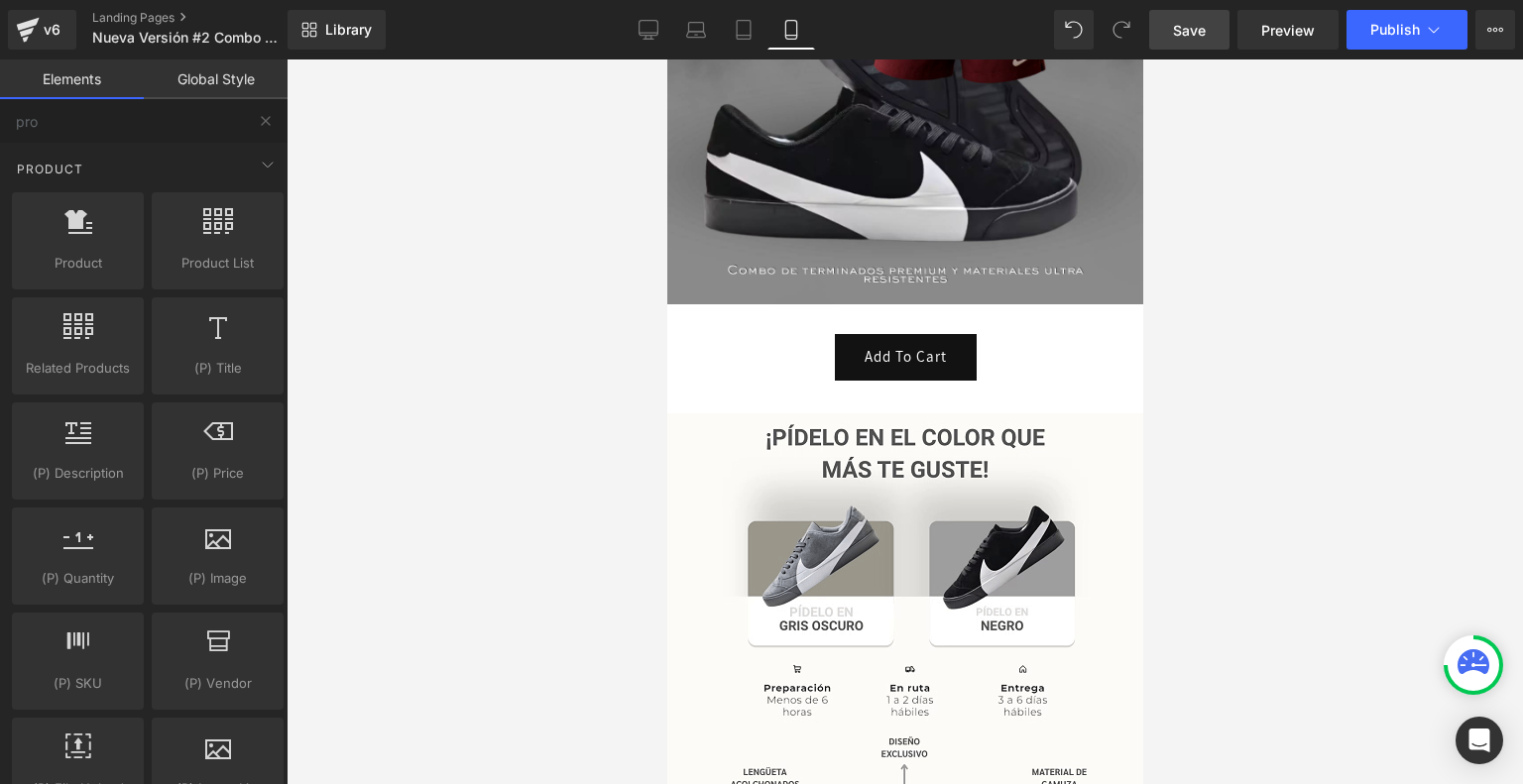 click on "Save" at bounding box center (1189, 30) 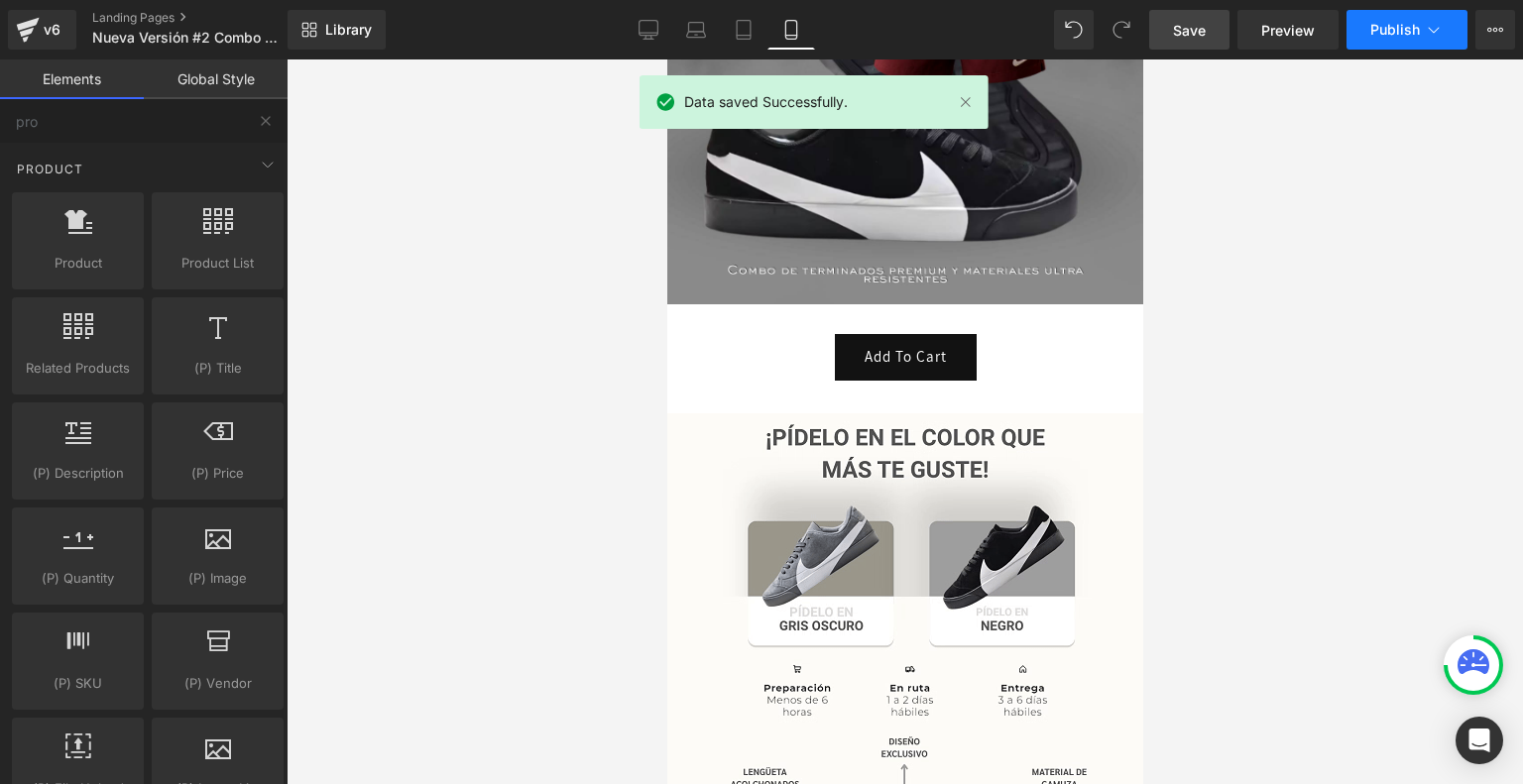 click on "Publish" at bounding box center (1395, 30) 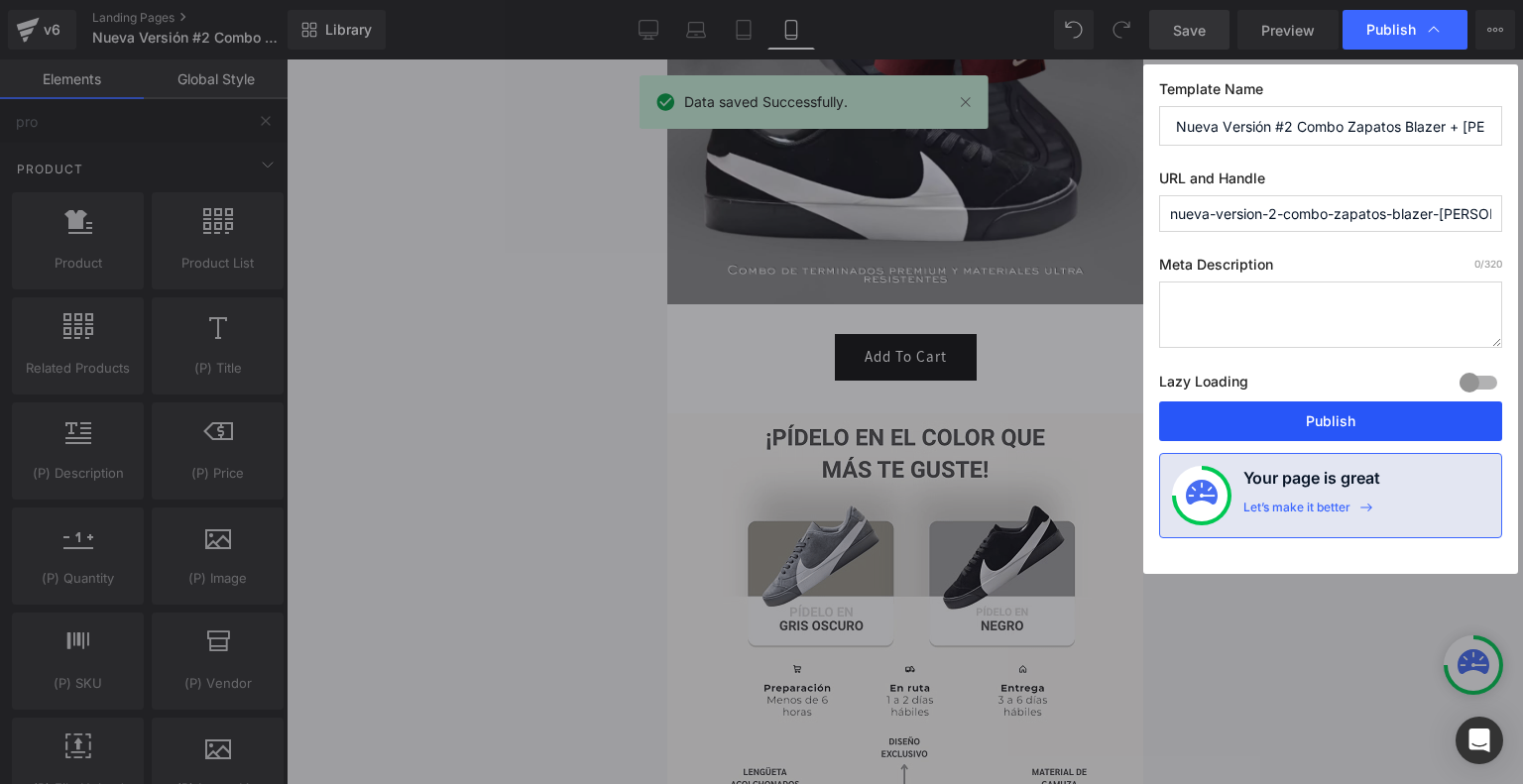 click on "Publish" at bounding box center (1331, 421) 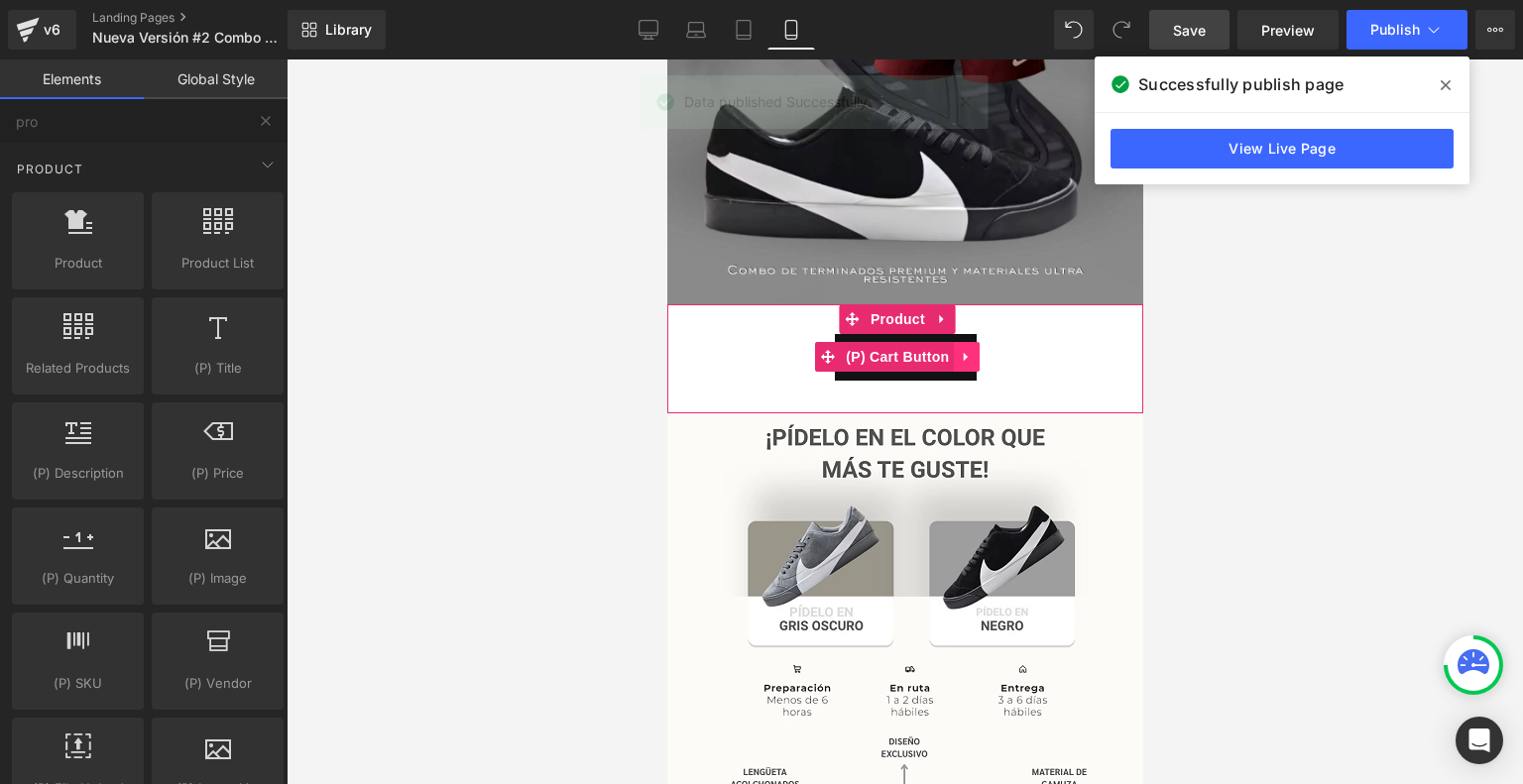 click 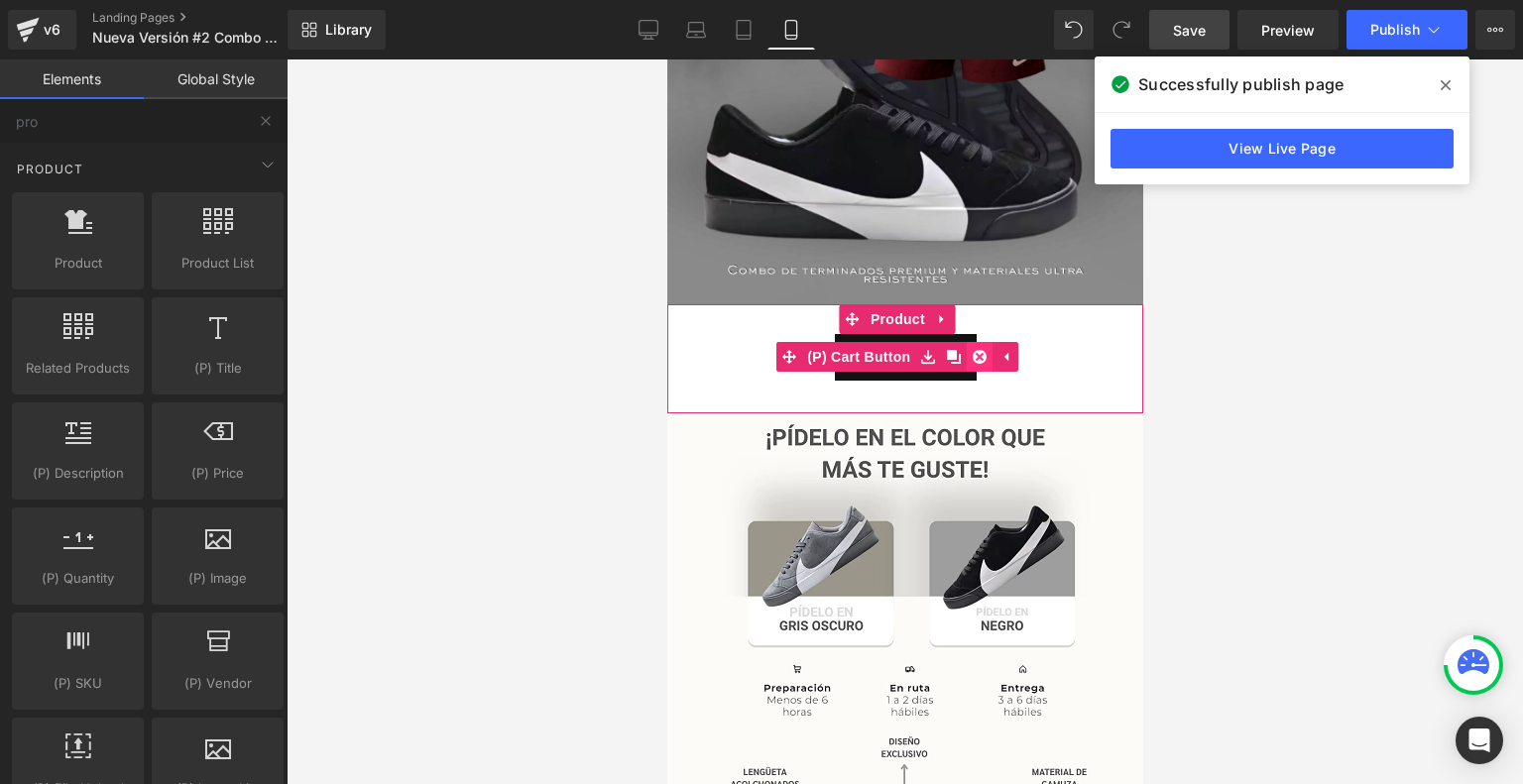 click 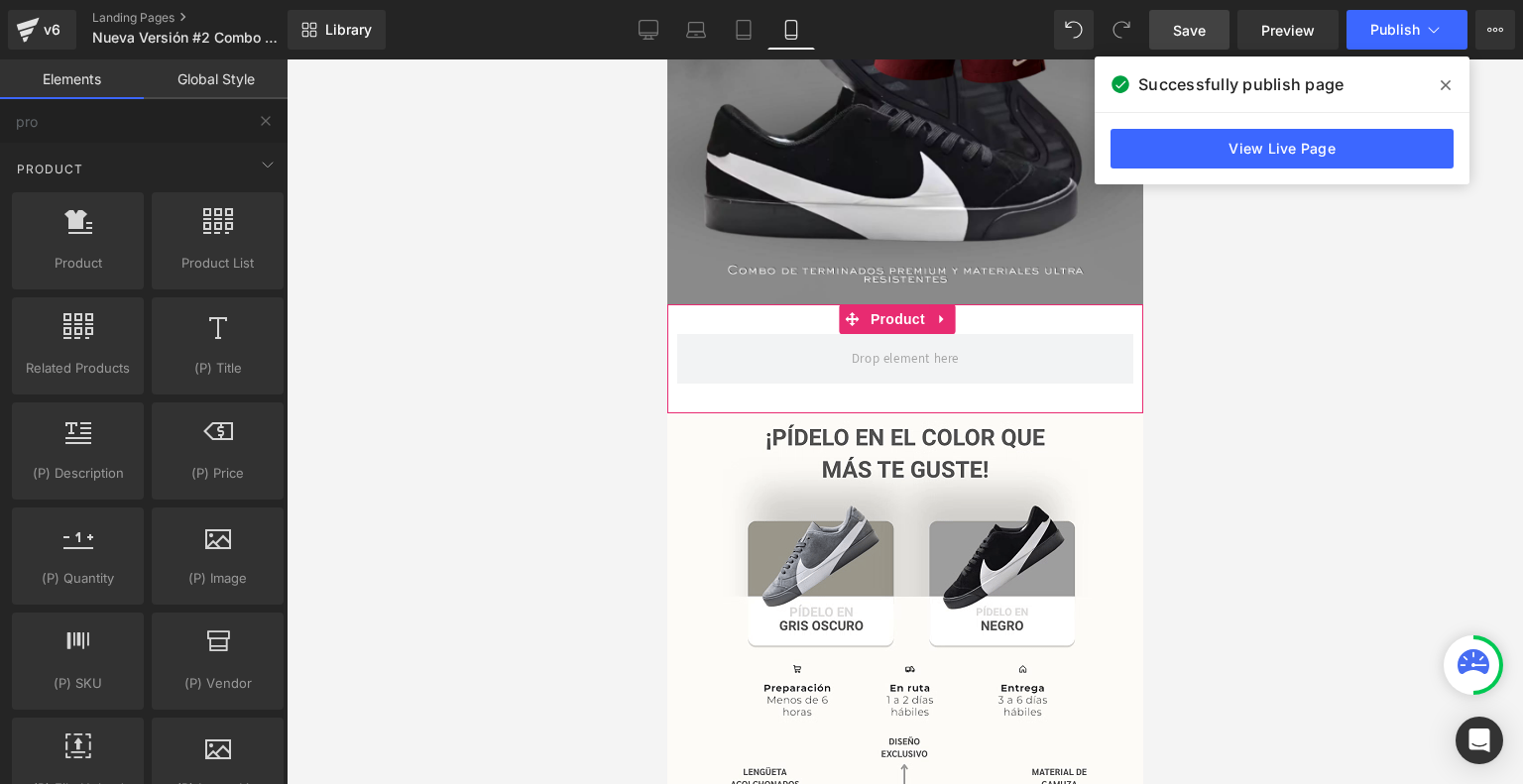 click on "Save" at bounding box center (1189, 30) 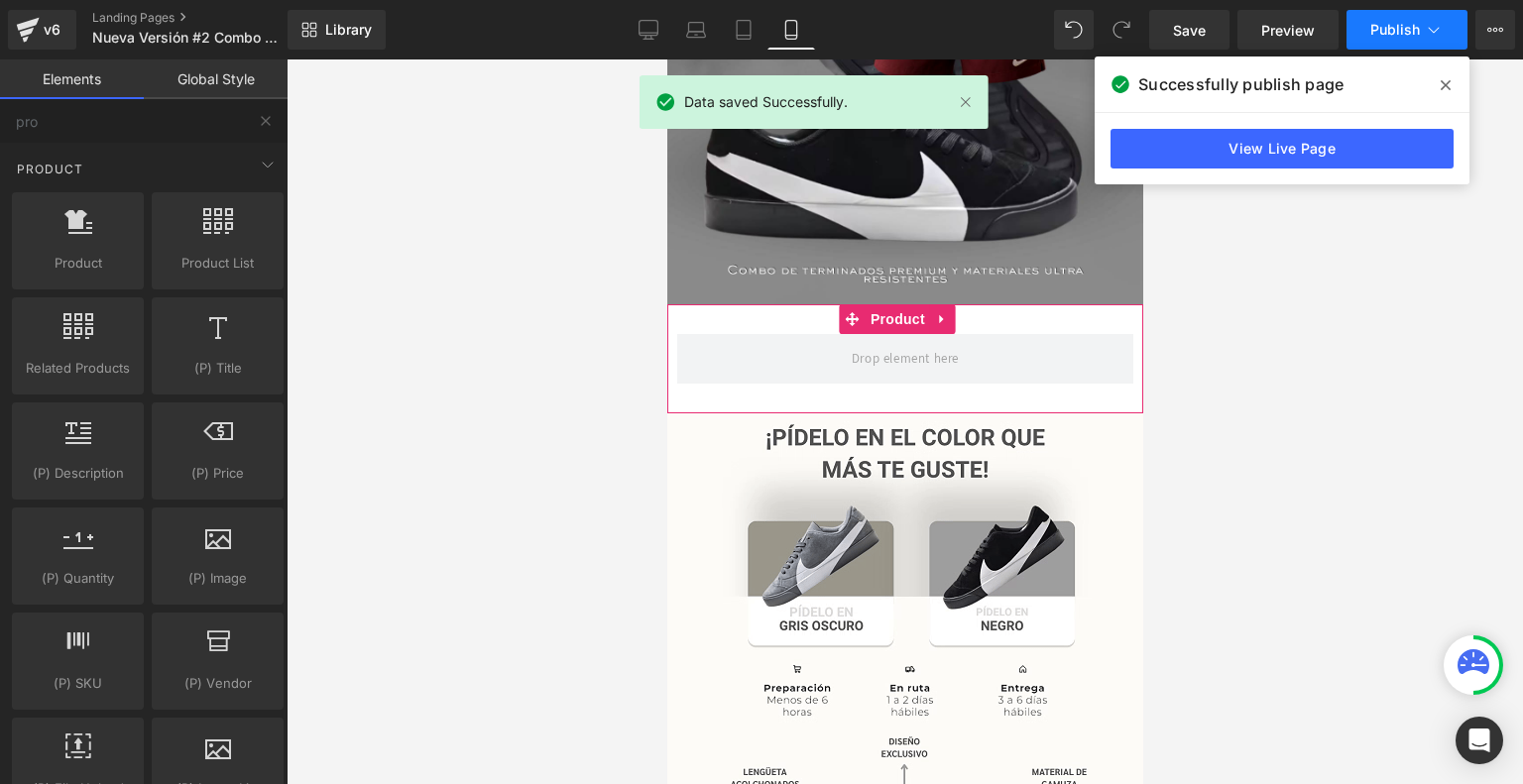 click on "Publish" at bounding box center [1395, 30] 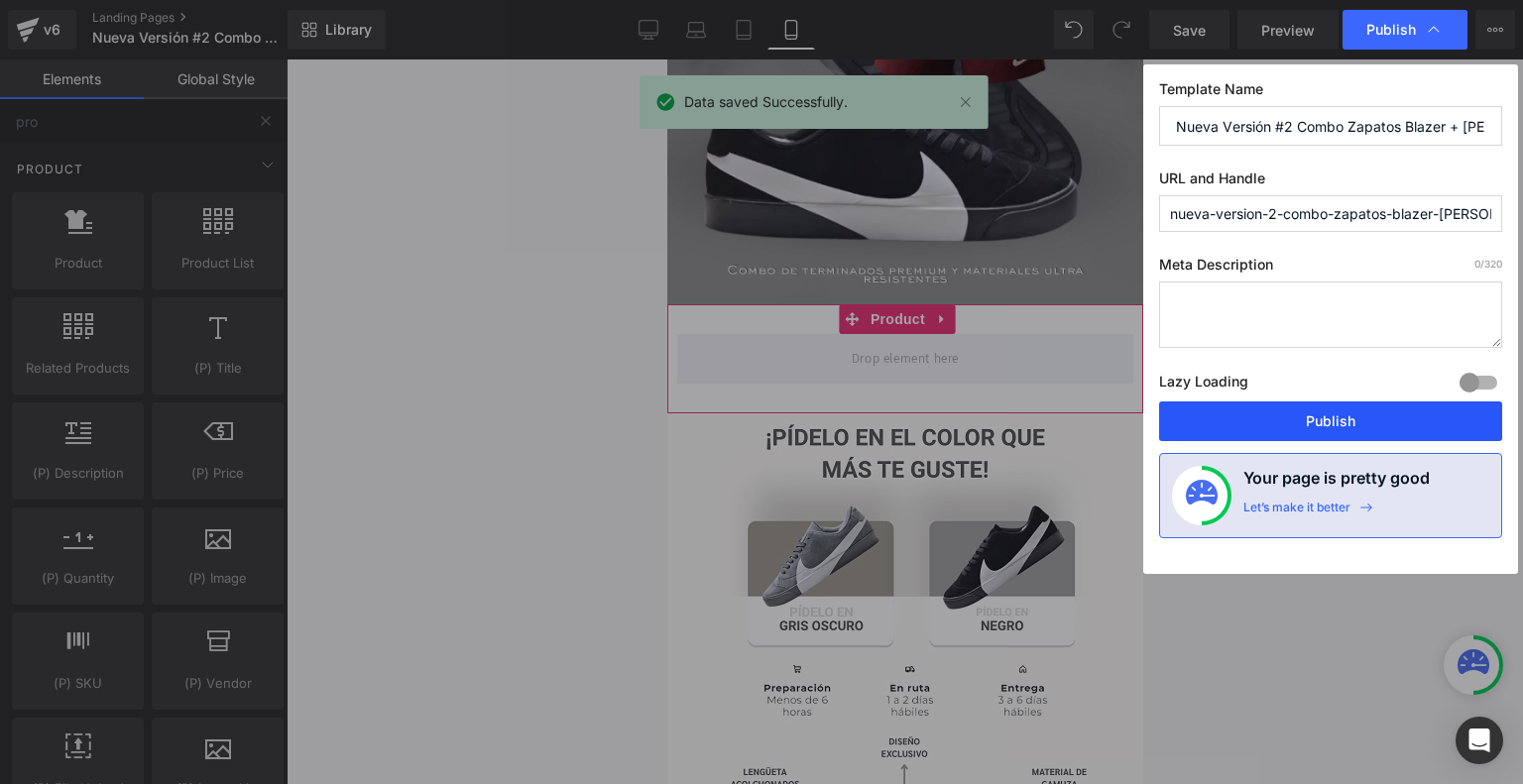 click on "Publish" at bounding box center [1331, 421] 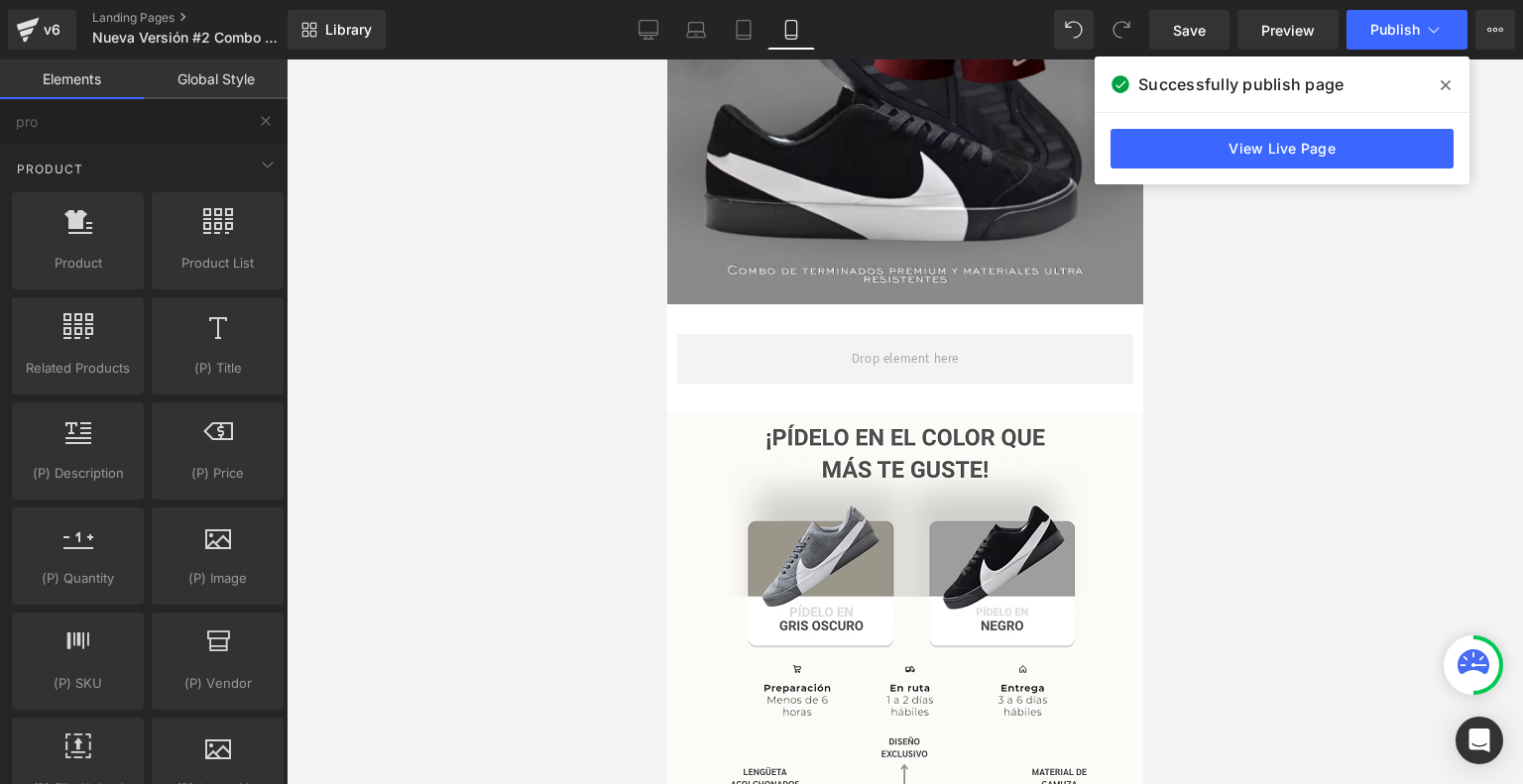 click at bounding box center (904, 421) 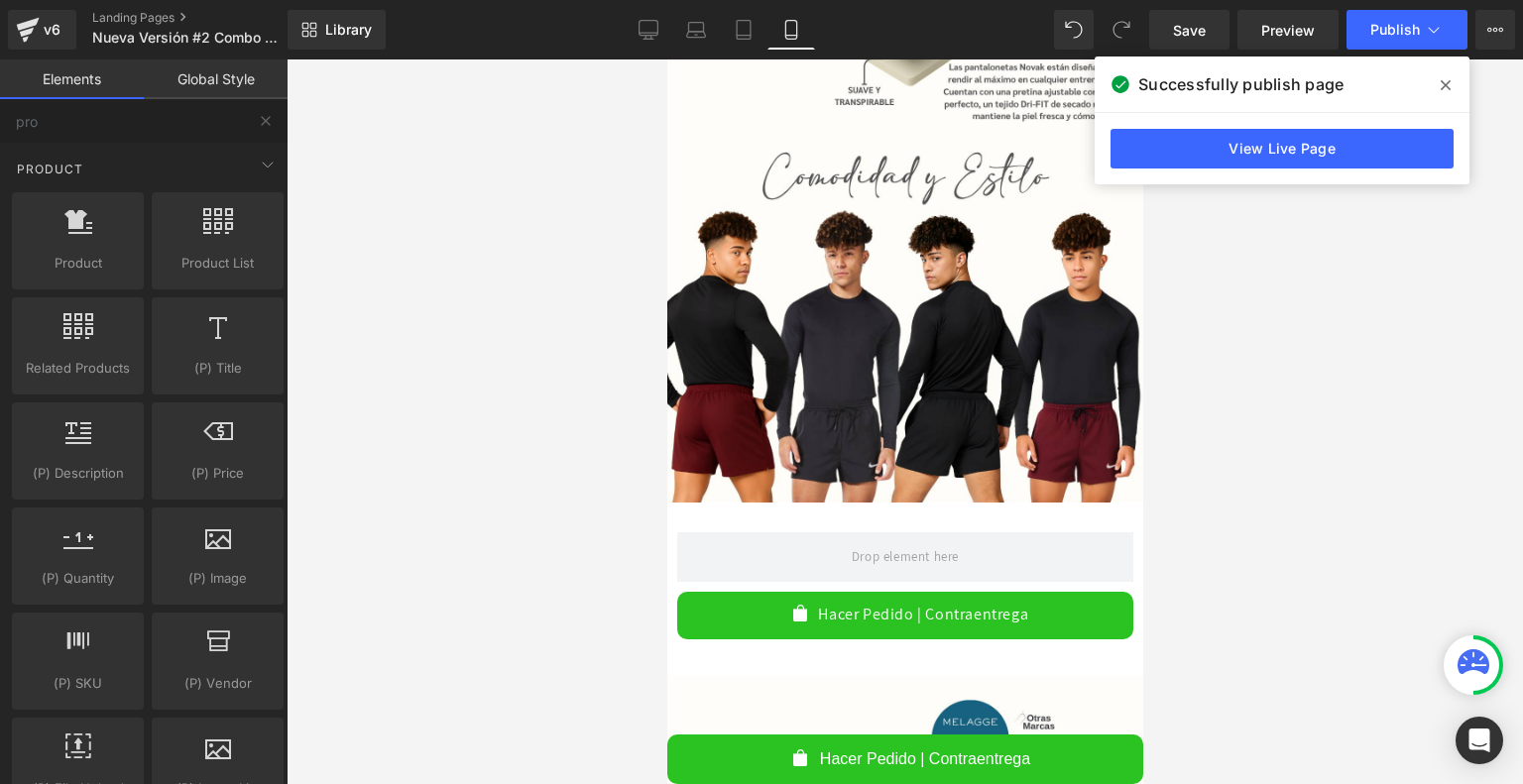 scroll, scrollTop: 2985, scrollLeft: 0, axis: vertical 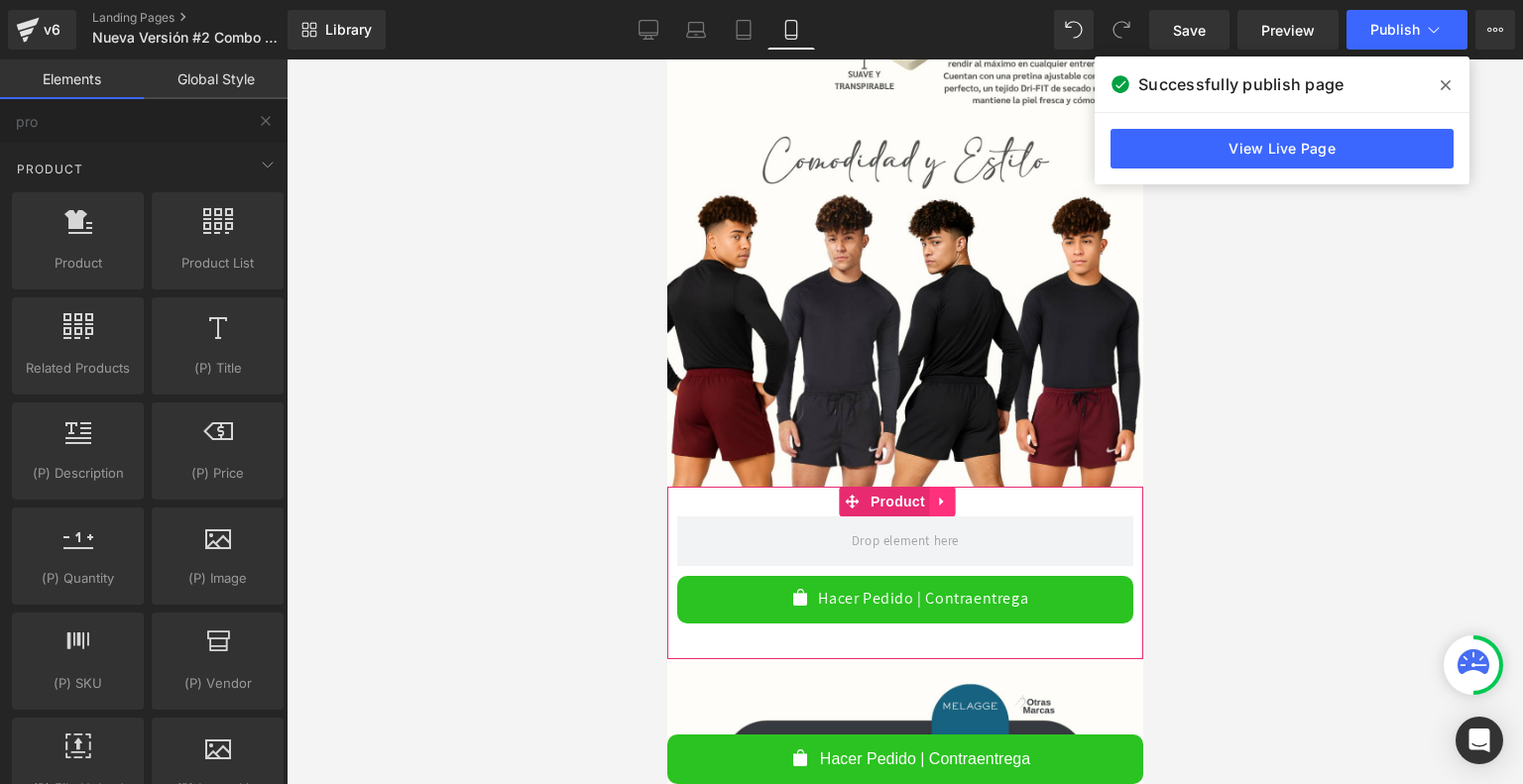 click 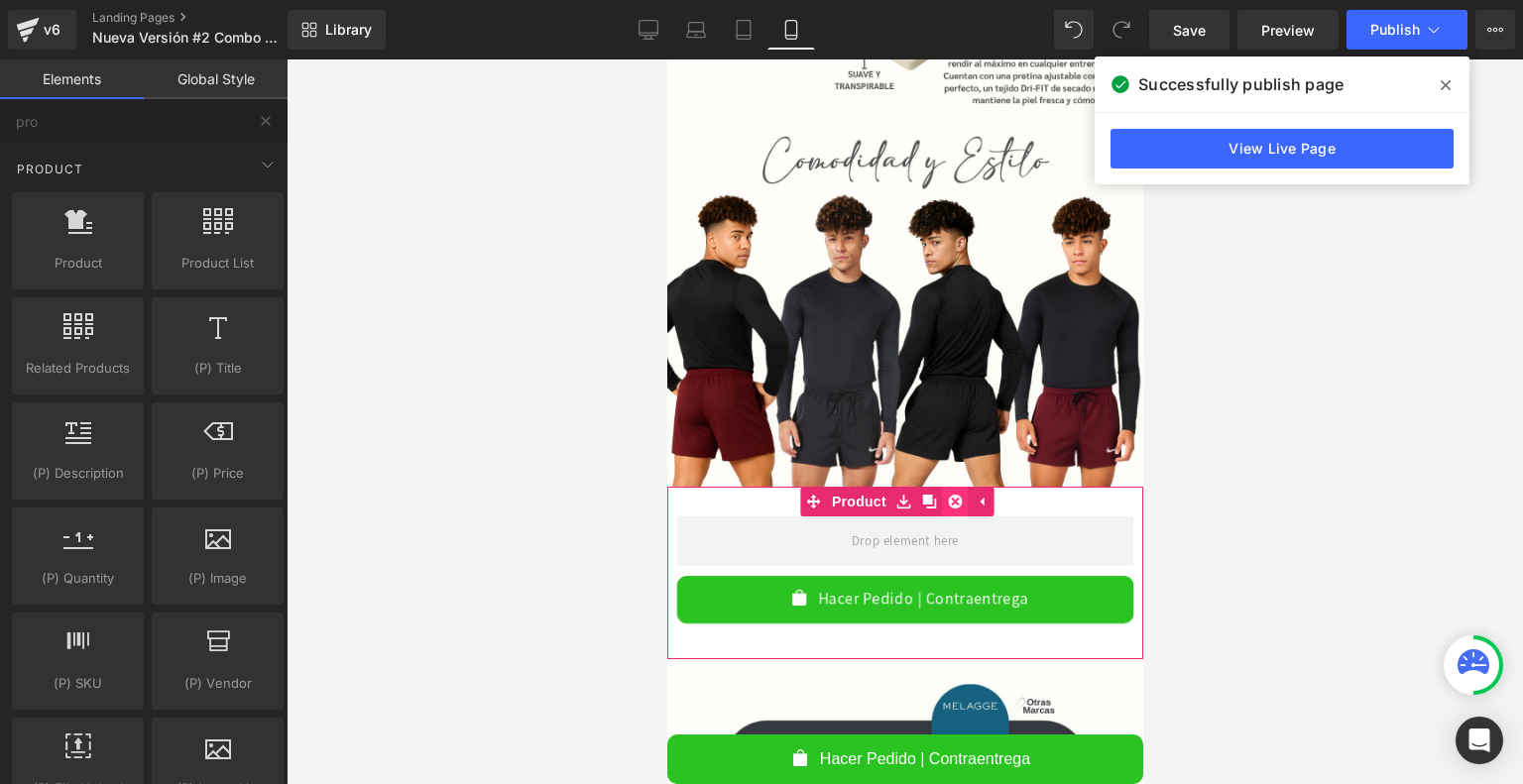 click 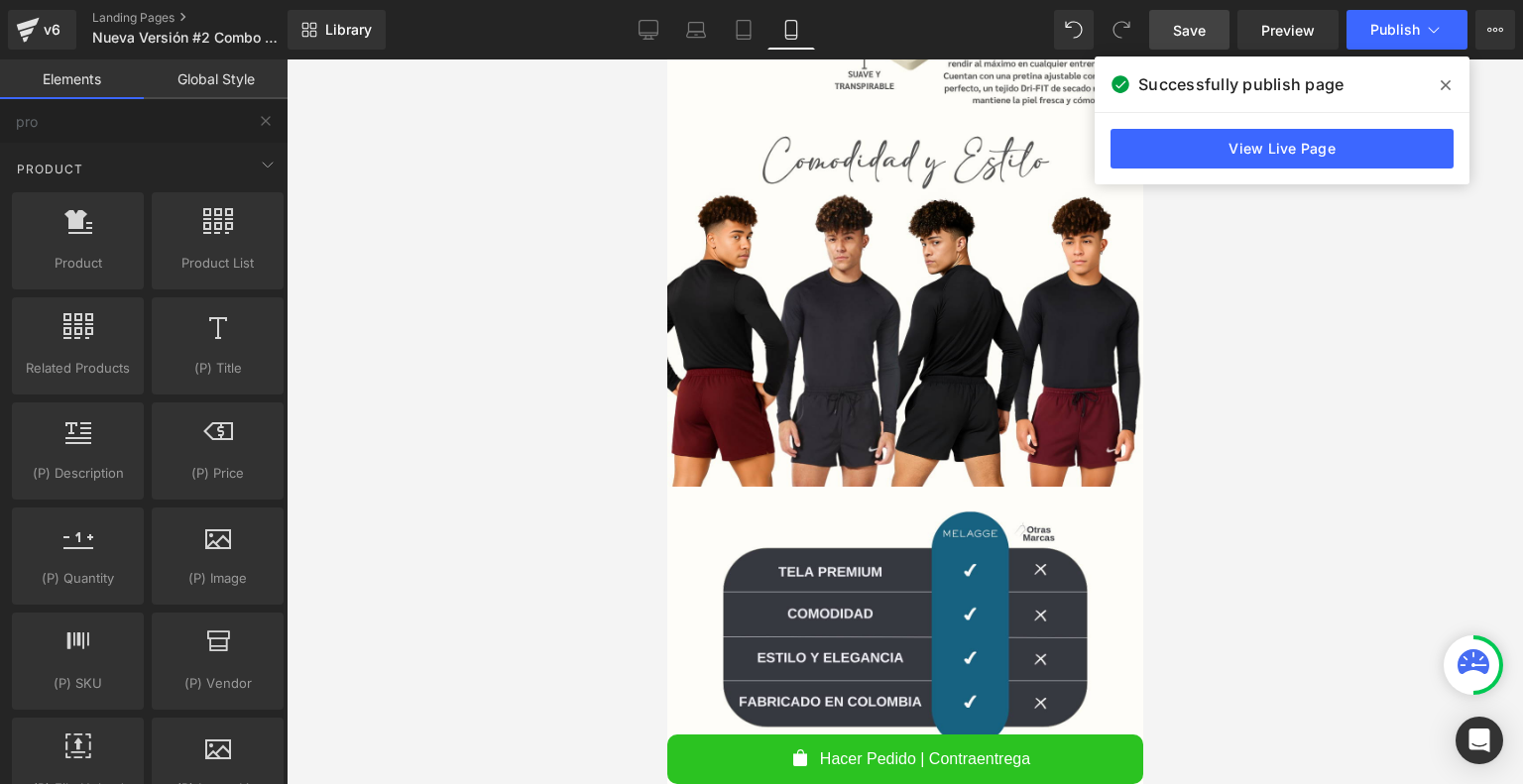 click on "Save" at bounding box center [1189, 30] 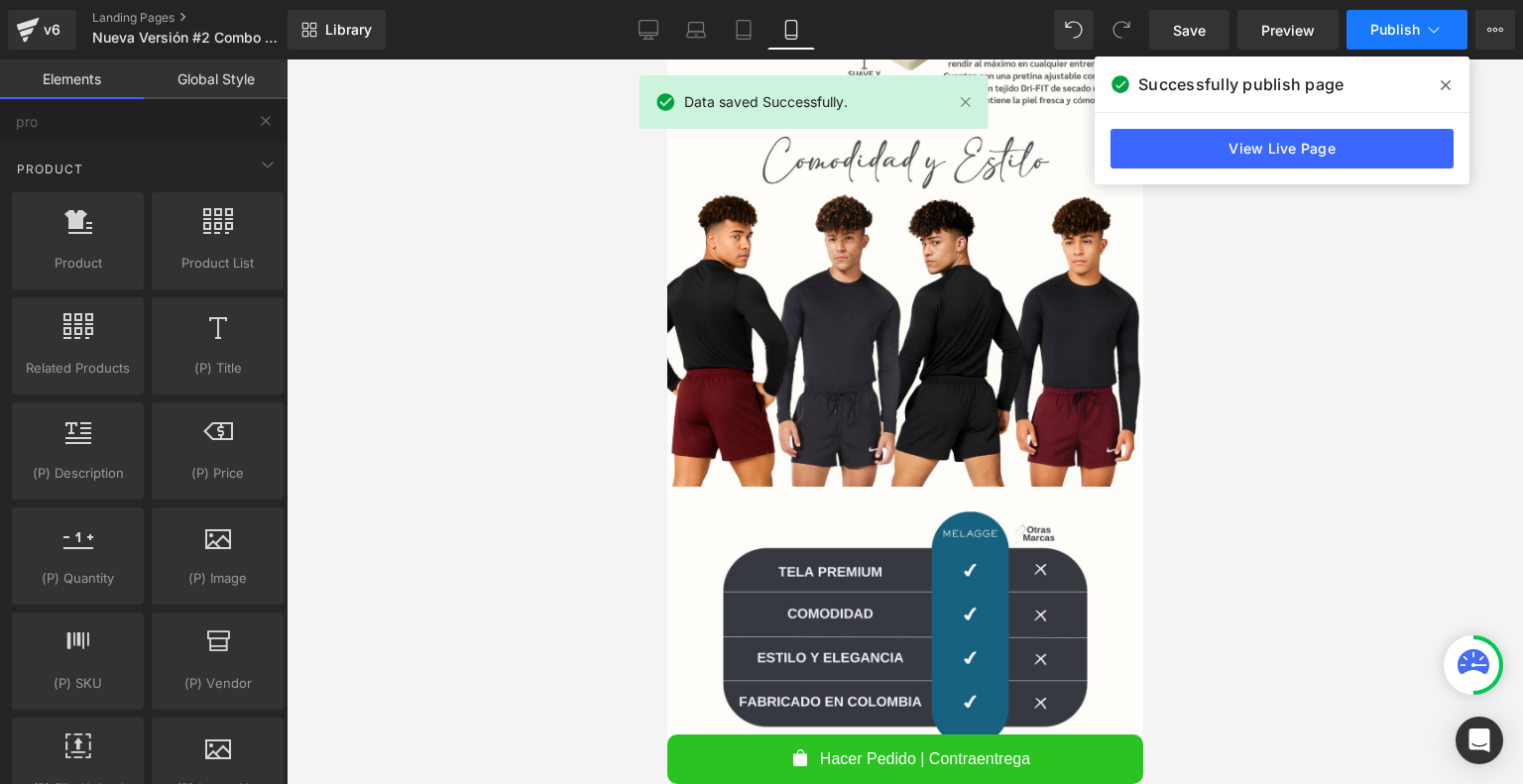 click on "Publish" at bounding box center (1407, 30) 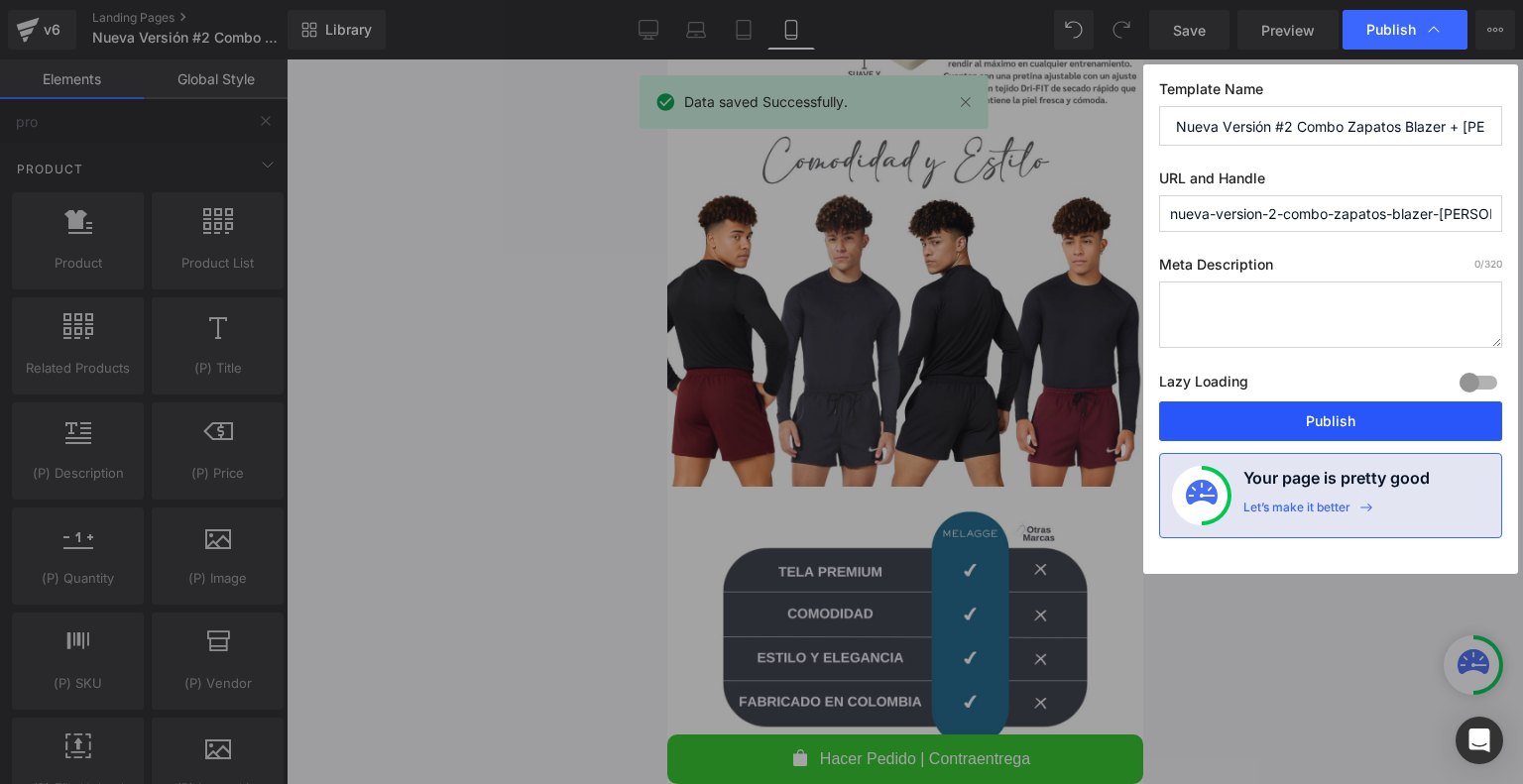 click on "Publish" at bounding box center [1331, 421] 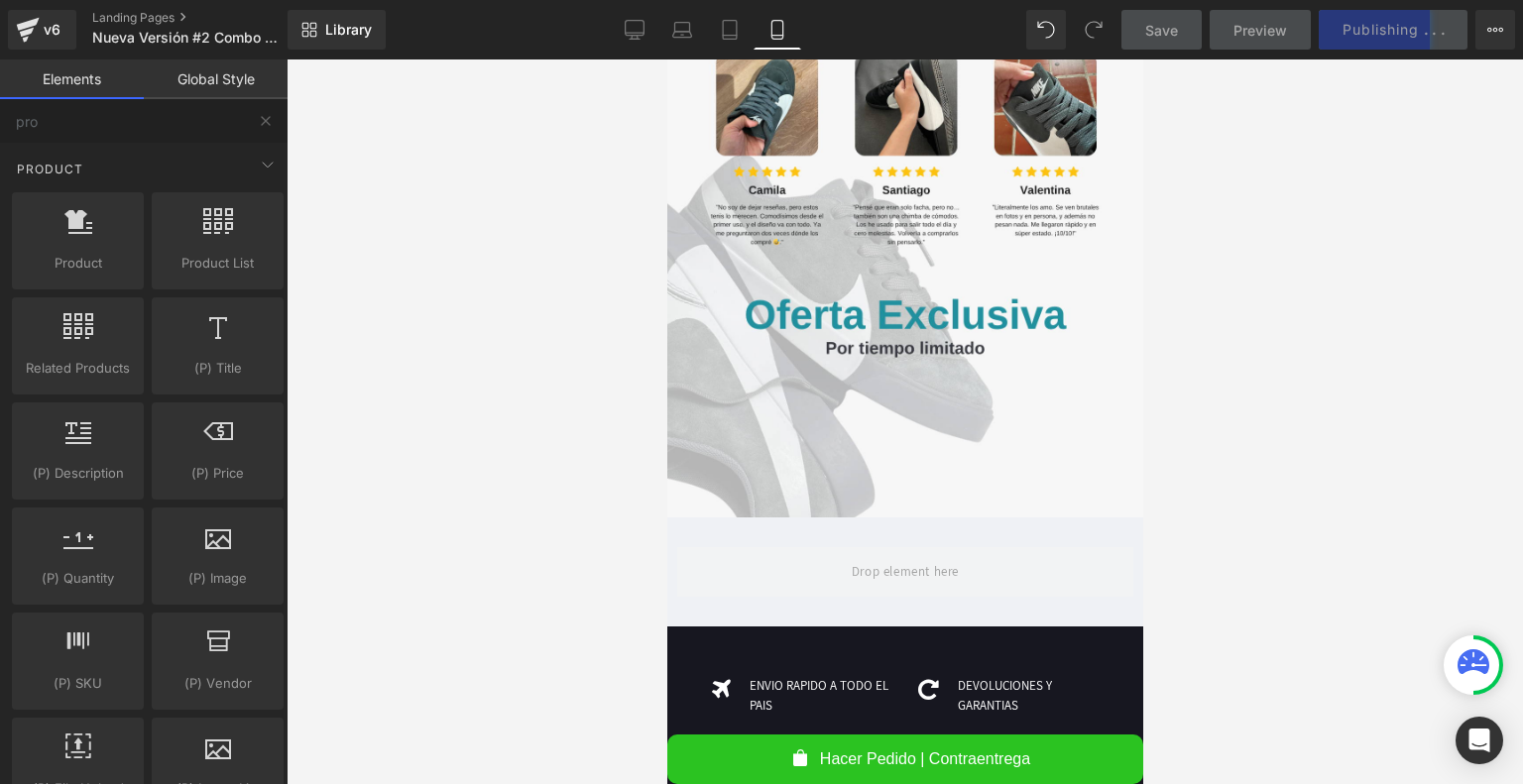 scroll, scrollTop: 4908, scrollLeft: 0, axis: vertical 